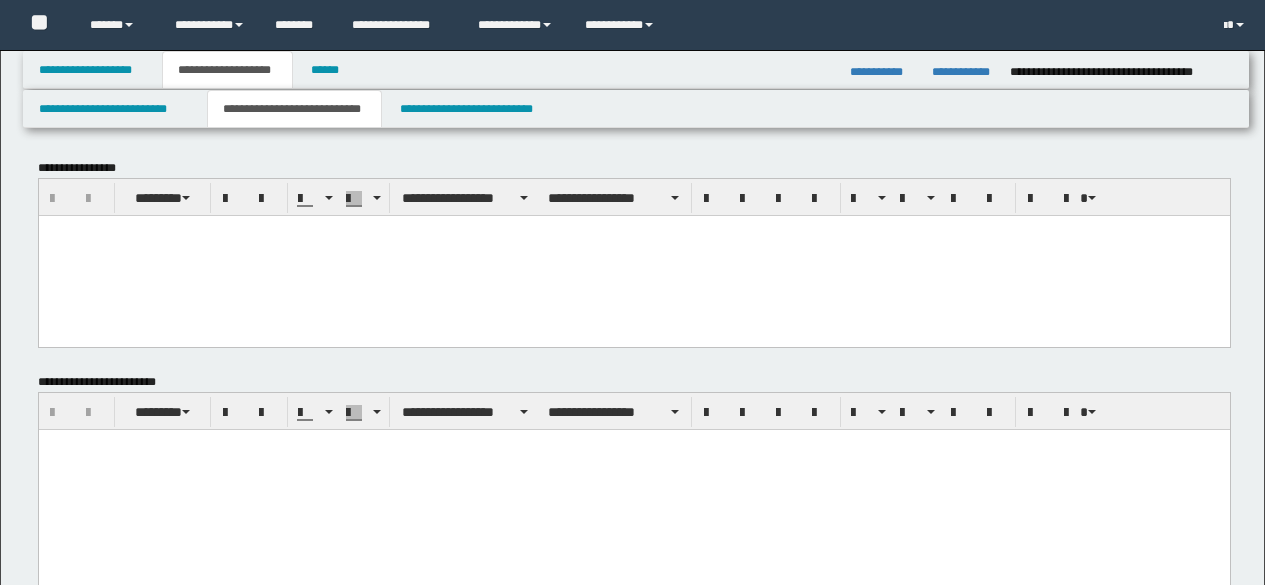 scroll, scrollTop: 0, scrollLeft: 0, axis: both 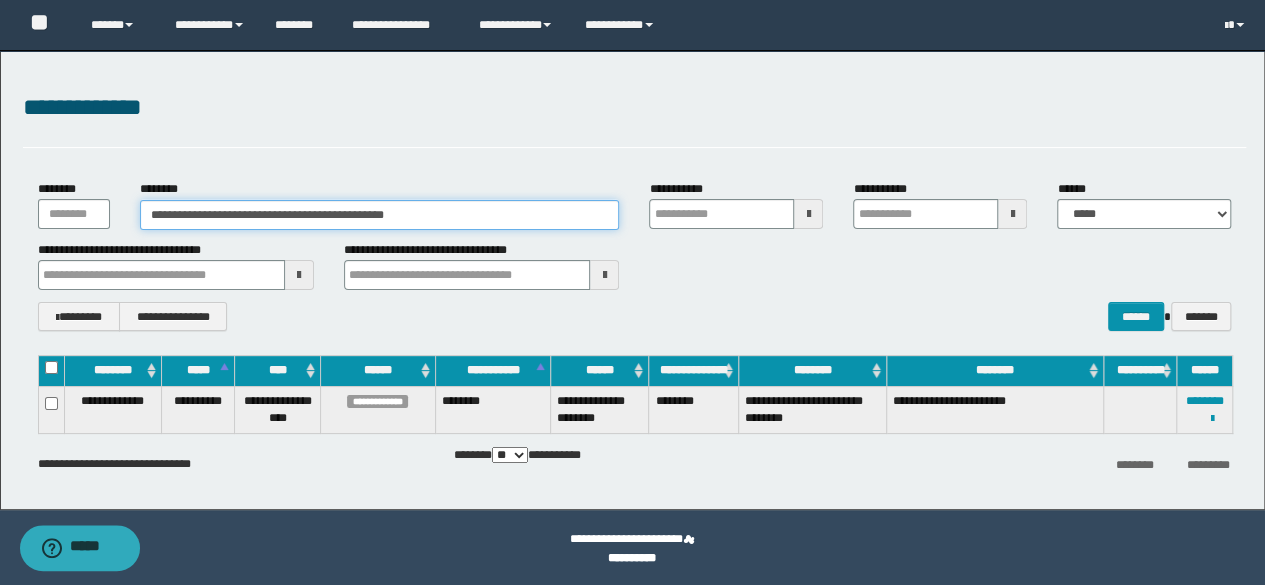 drag, startPoint x: 498, startPoint y: 212, endPoint x: 0, endPoint y: 151, distance: 501.72205 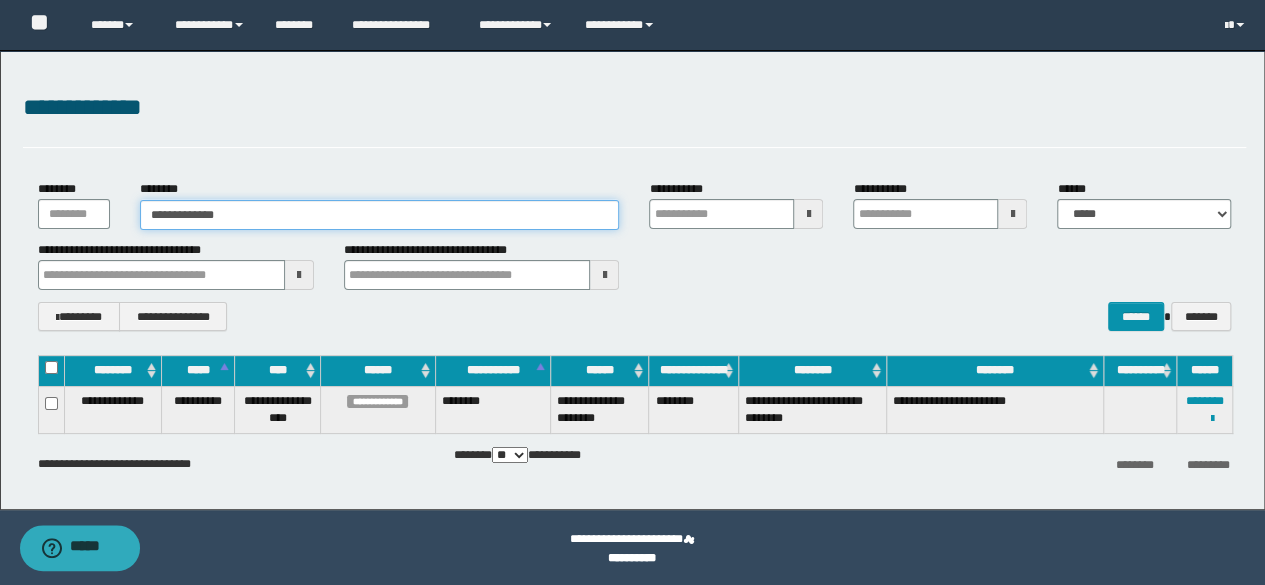 type on "**********" 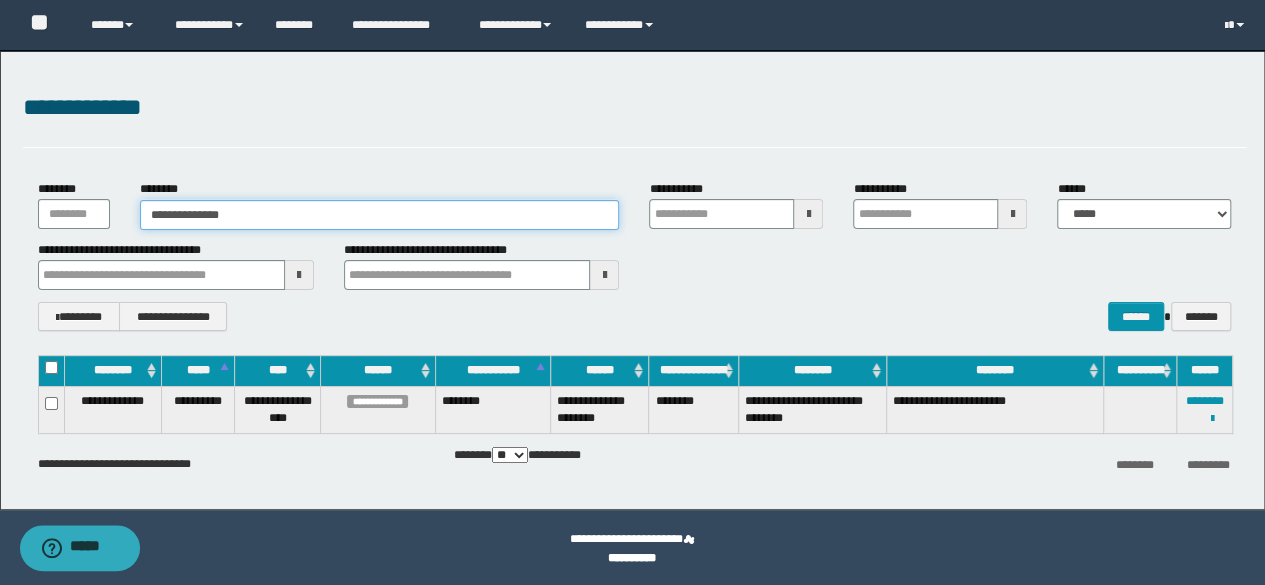 type on "**********" 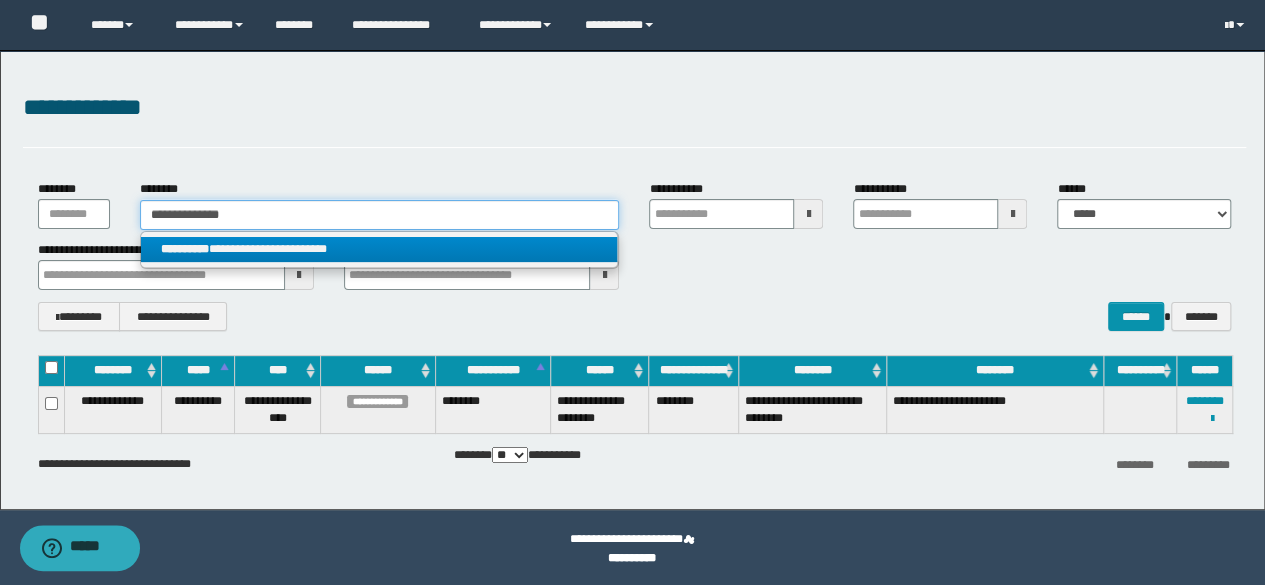 type on "**********" 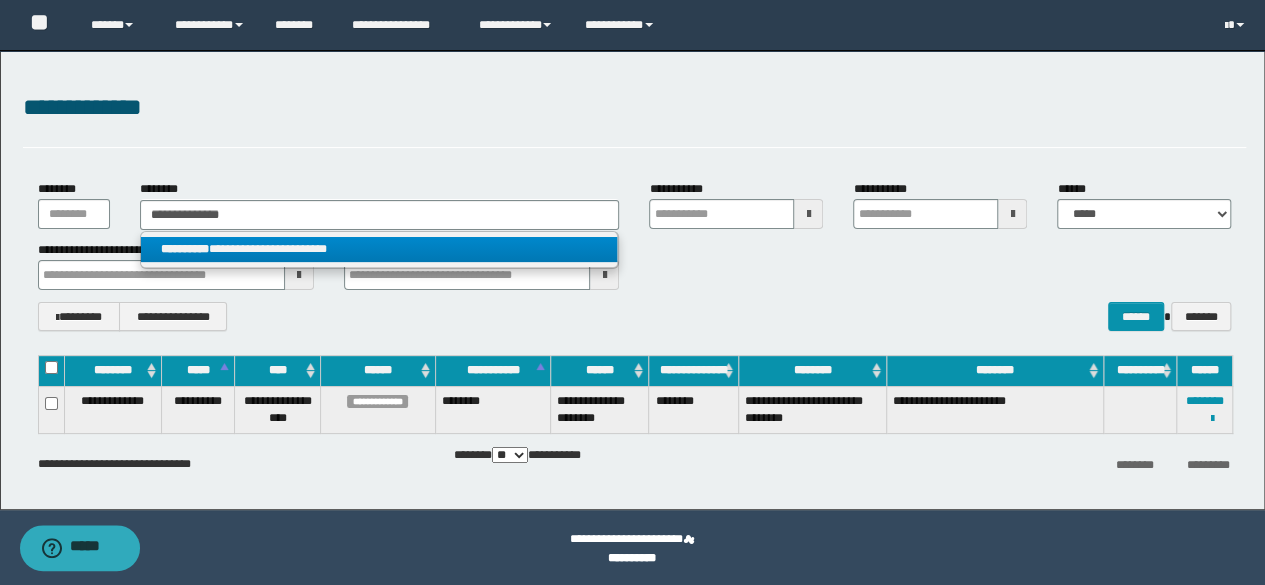 click on "**********" at bounding box center [185, 249] 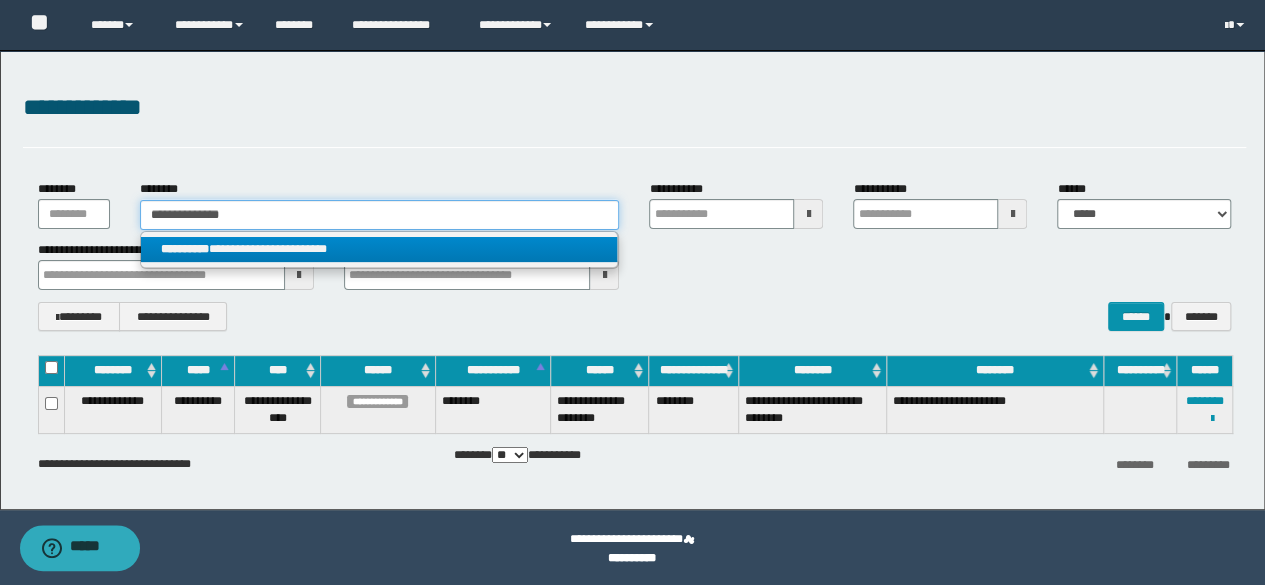 type 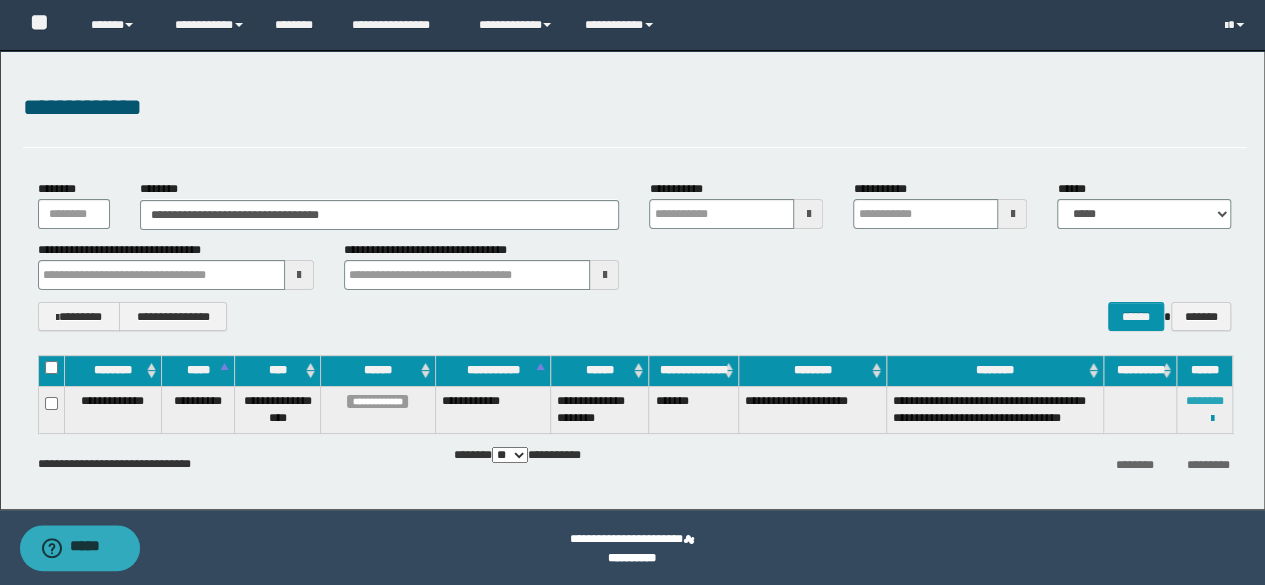 click on "********" at bounding box center [1205, 401] 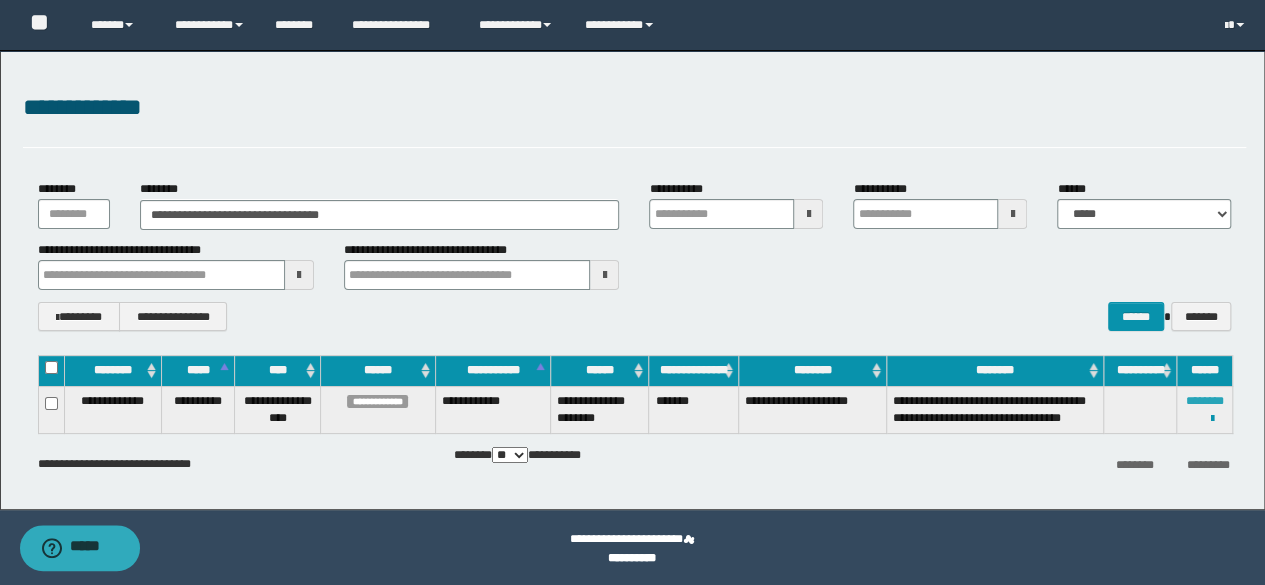 drag, startPoint x: 1179, startPoint y: 397, endPoint x: 1189, endPoint y: 399, distance: 10.198039 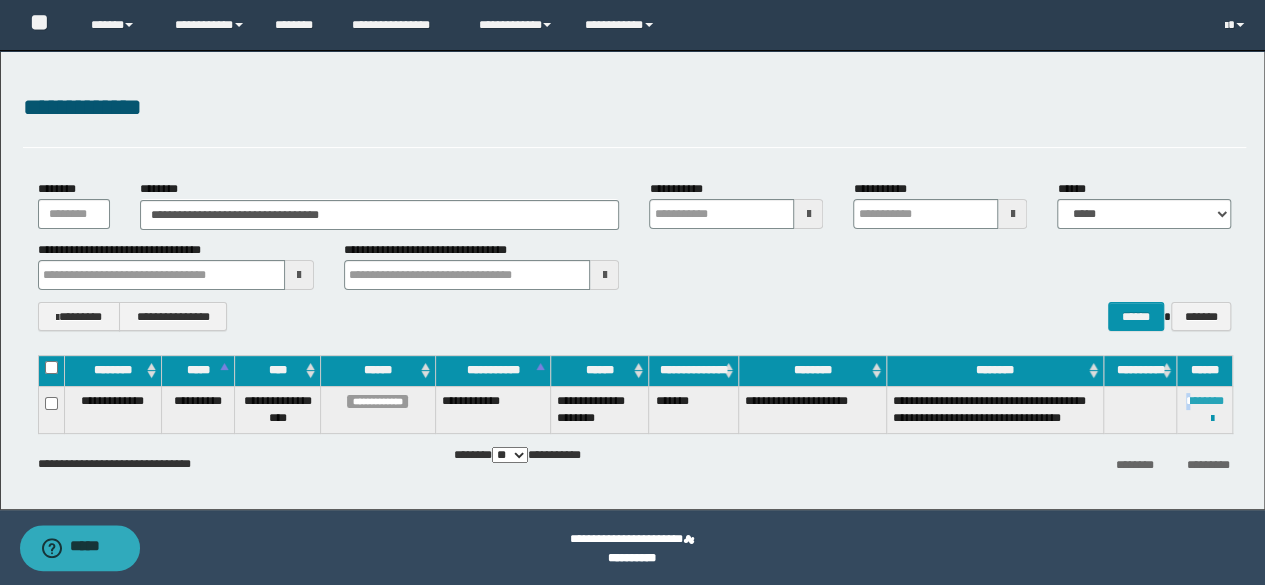 click on "********" at bounding box center (1205, 401) 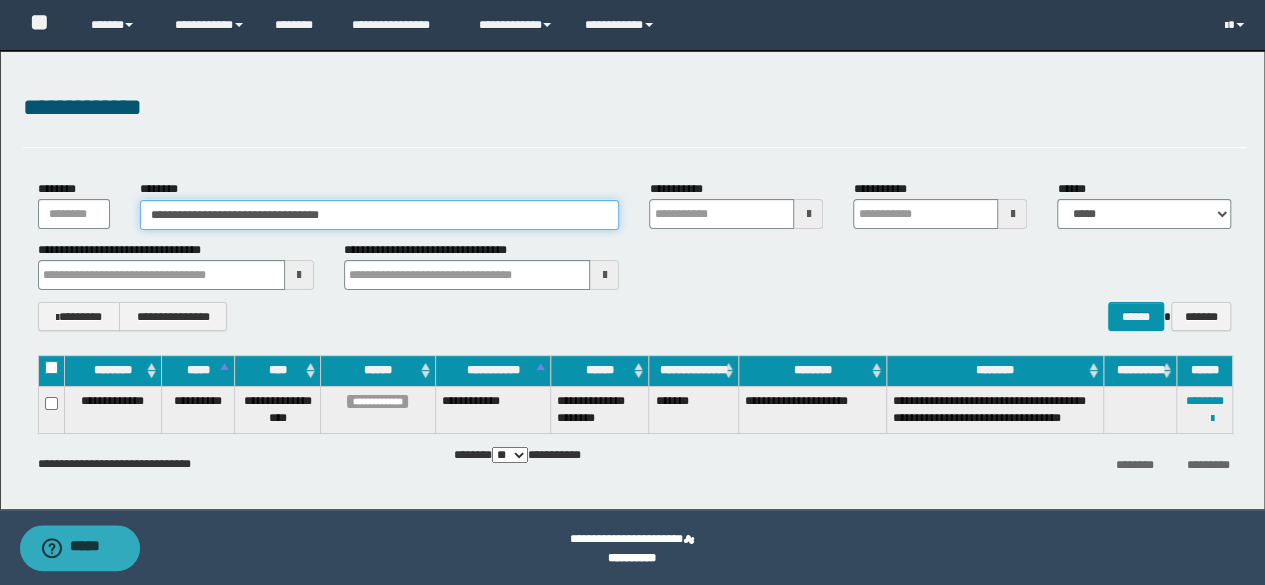 drag, startPoint x: 430, startPoint y: 213, endPoint x: 0, endPoint y: 165, distance: 432.67078 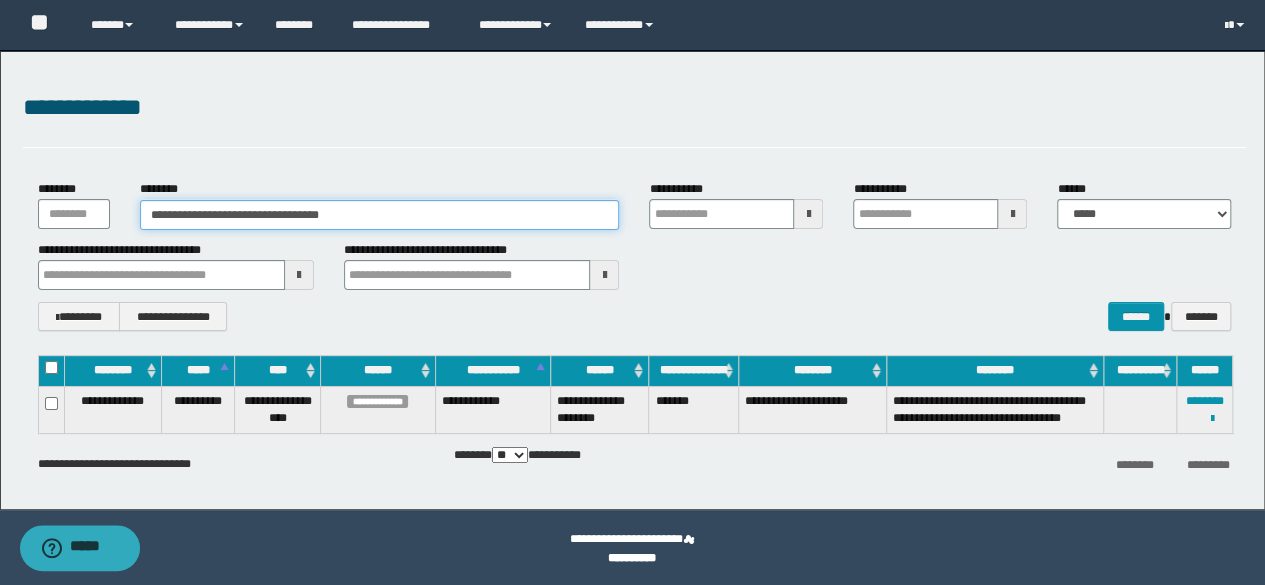 paste 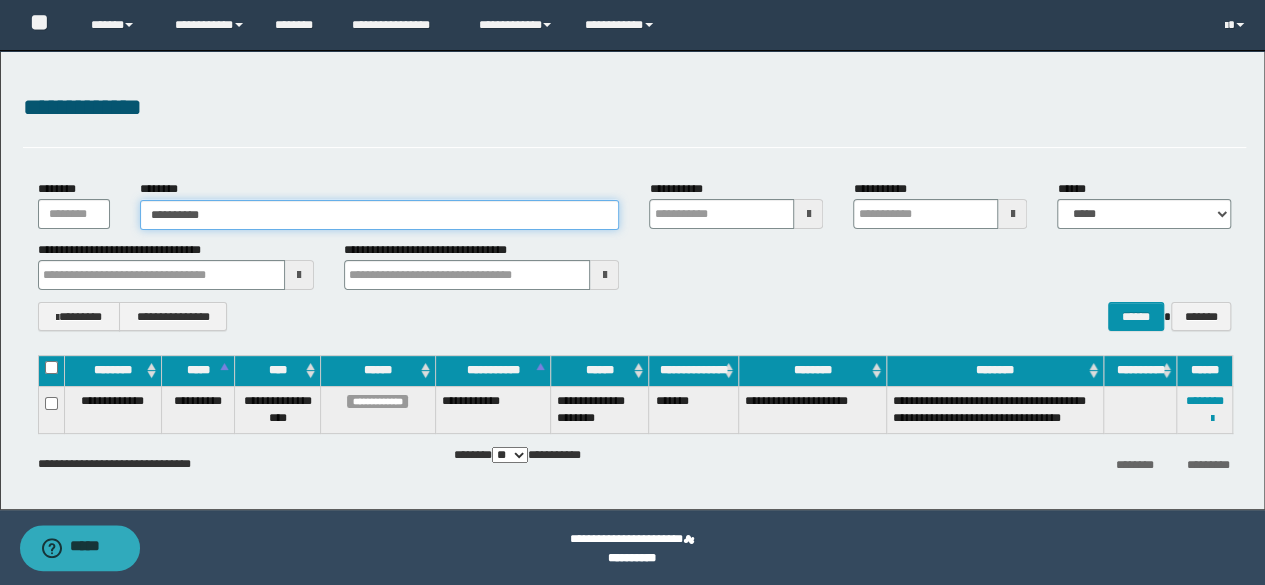 type on "**********" 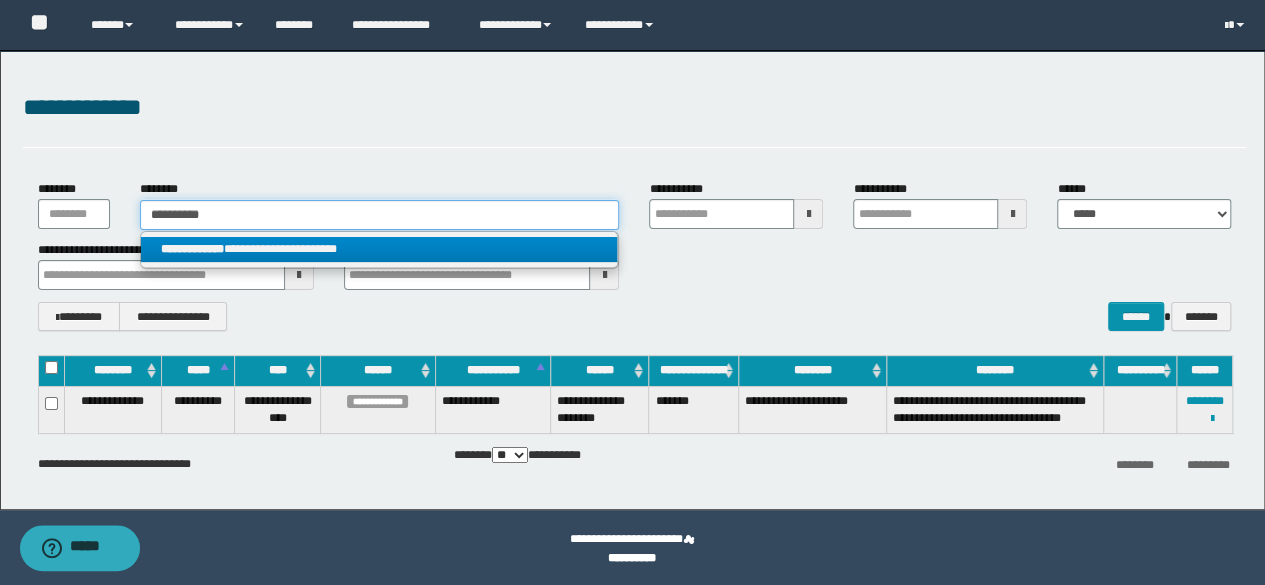 type on "**********" 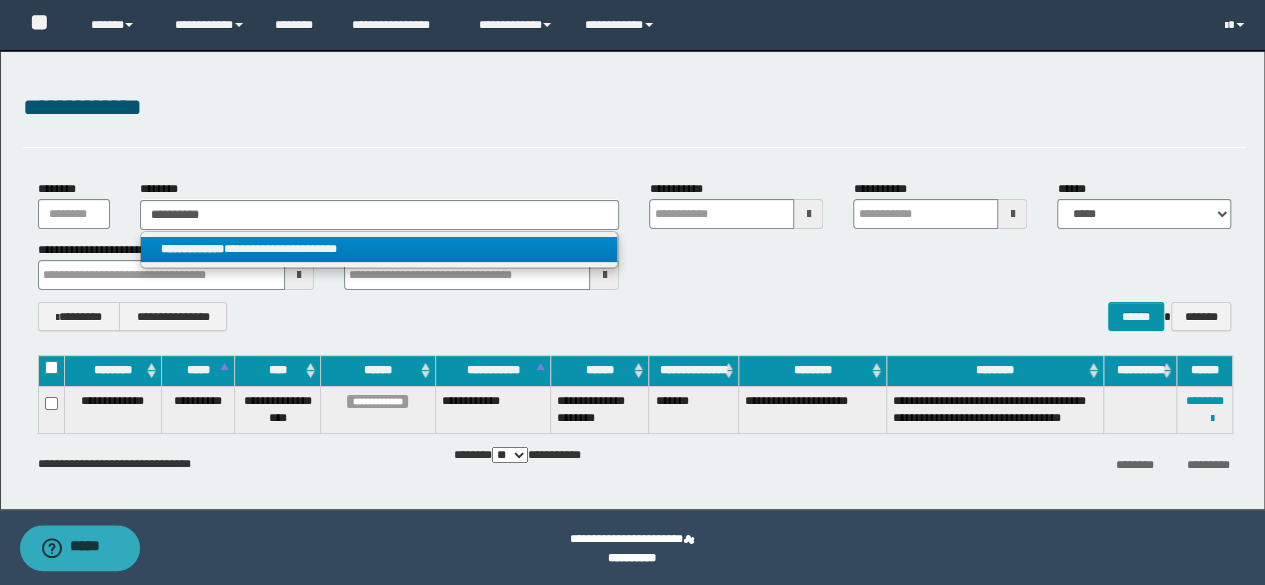 click on "**********" at bounding box center (379, 249) 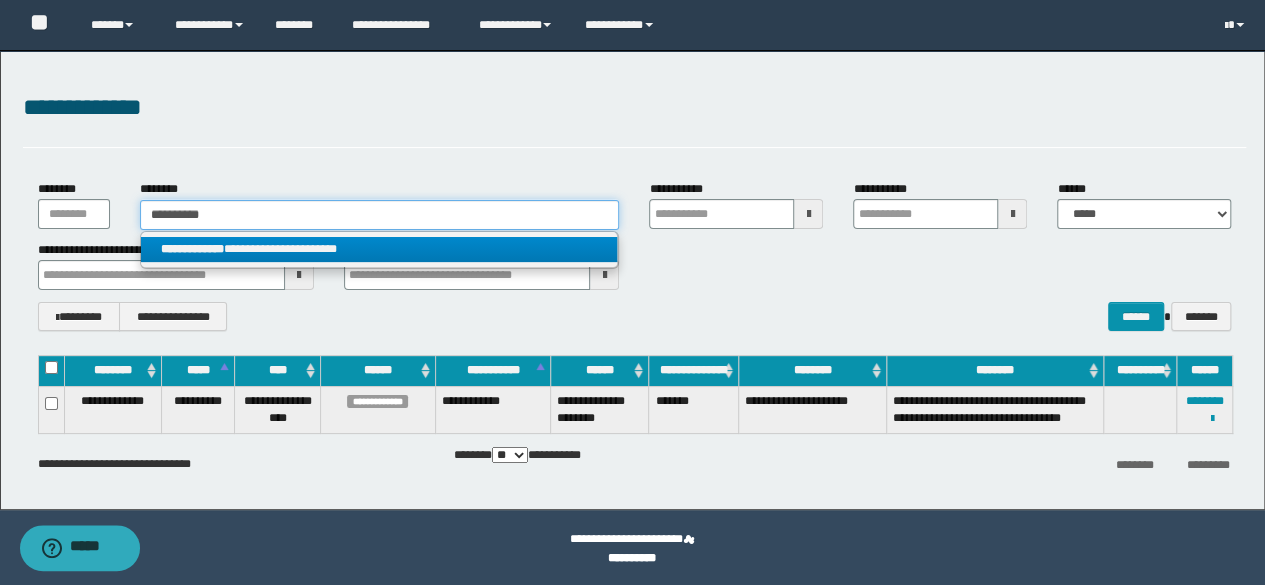type 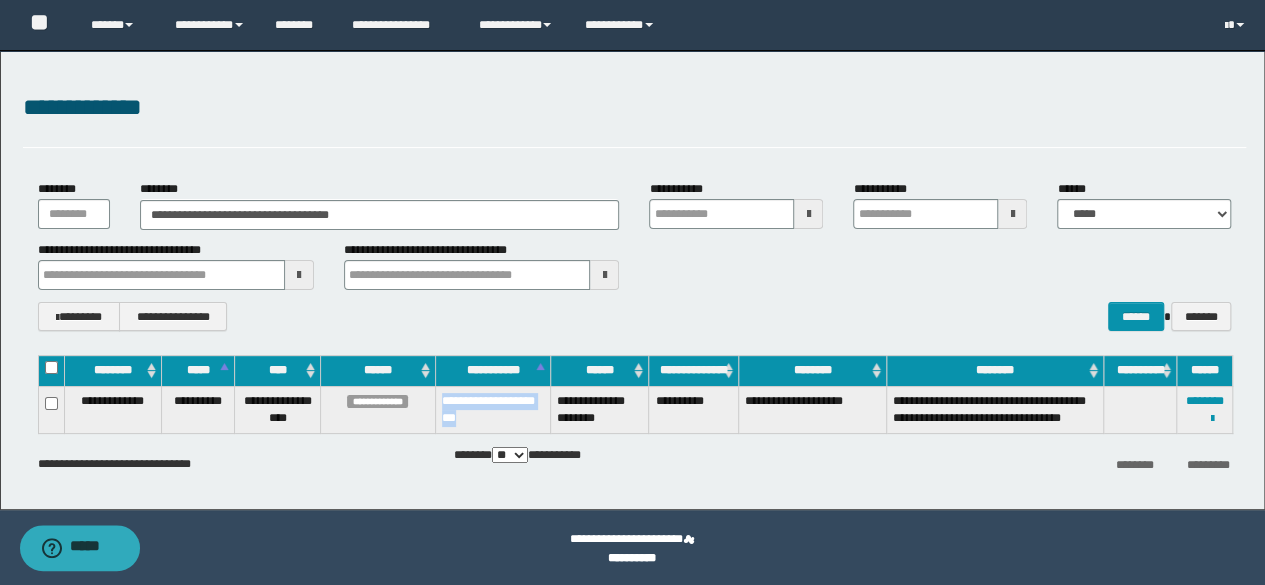 drag, startPoint x: 490, startPoint y: 413, endPoint x: 440, endPoint y: 397, distance: 52.49762 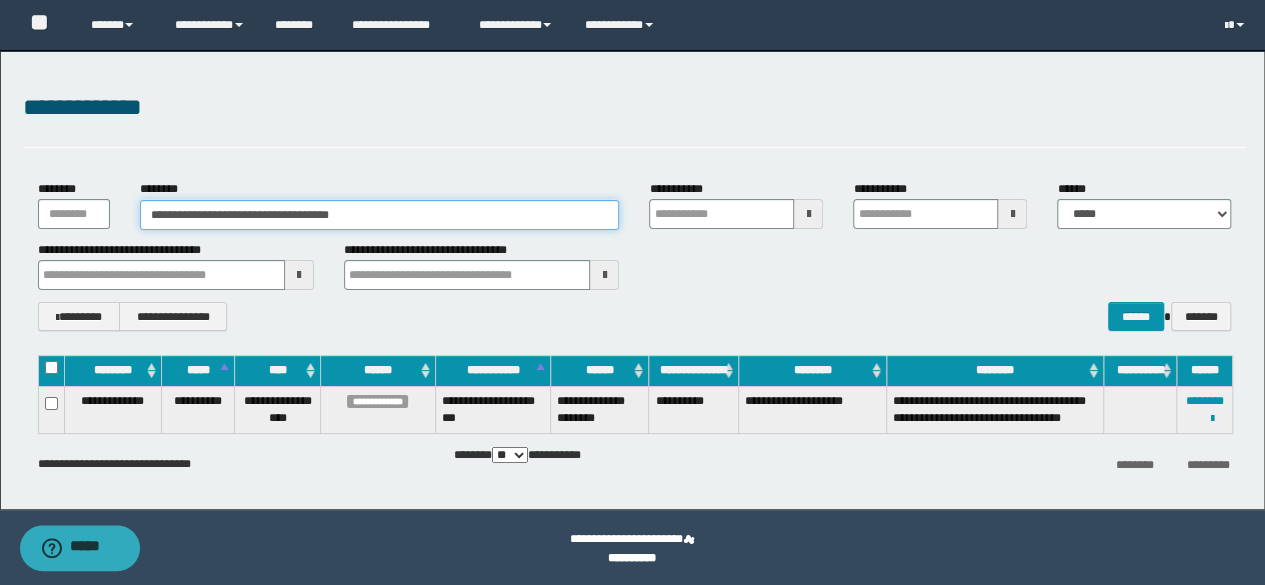 drag, startPoint x: 407, startPoint y: 225, endPoint x: 246, endPoint y: 235, distance: 161.31026 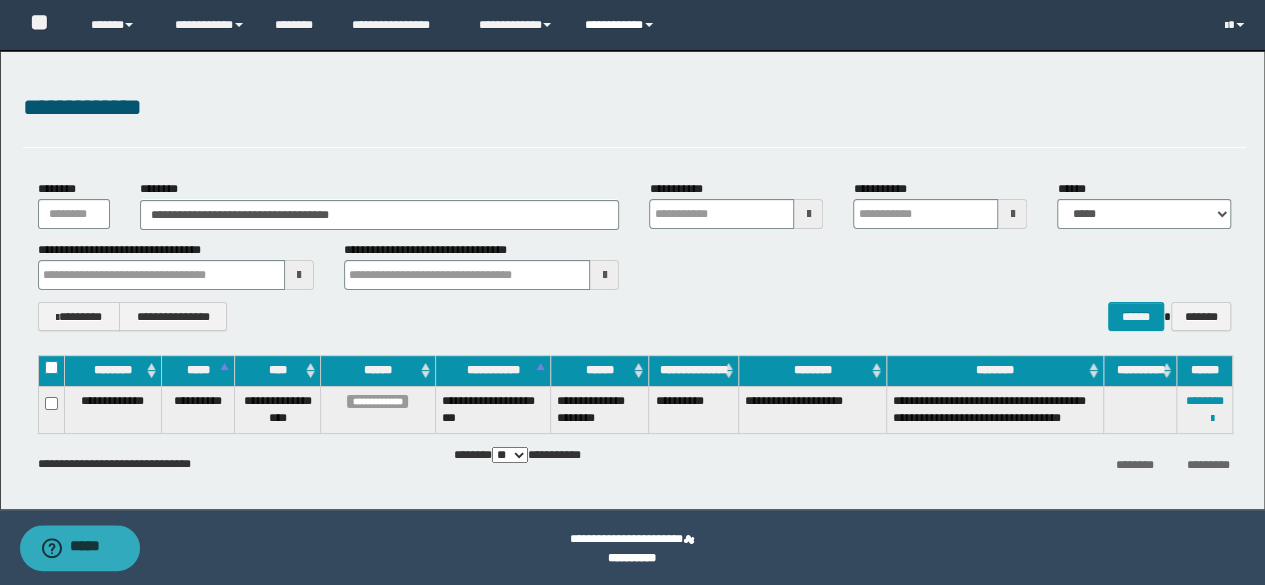 click on "**********" at bounding box center [622, 25] 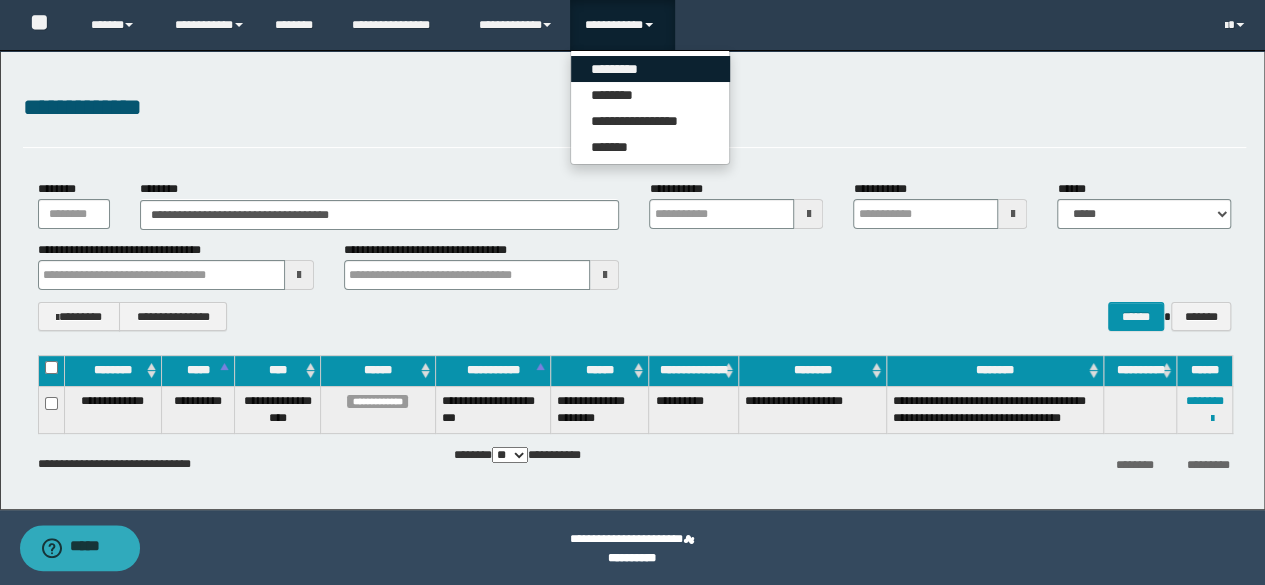 click on "*********" at bounding box center (650, 69) 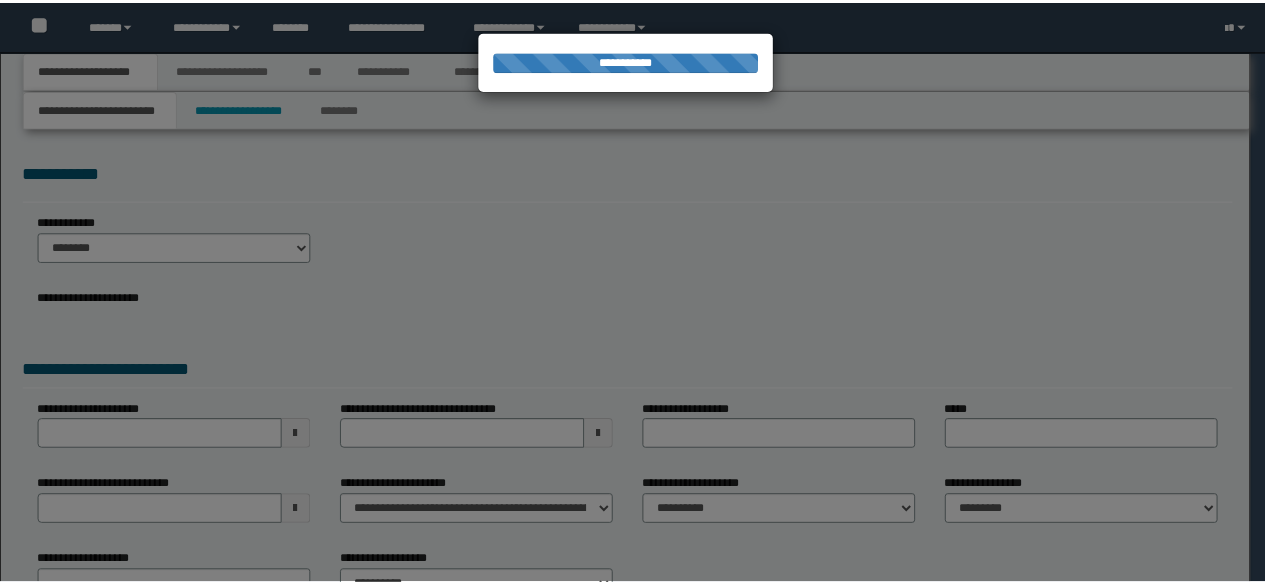 scroll, scrollTop: 0, scrollLeft: 0, axis: both 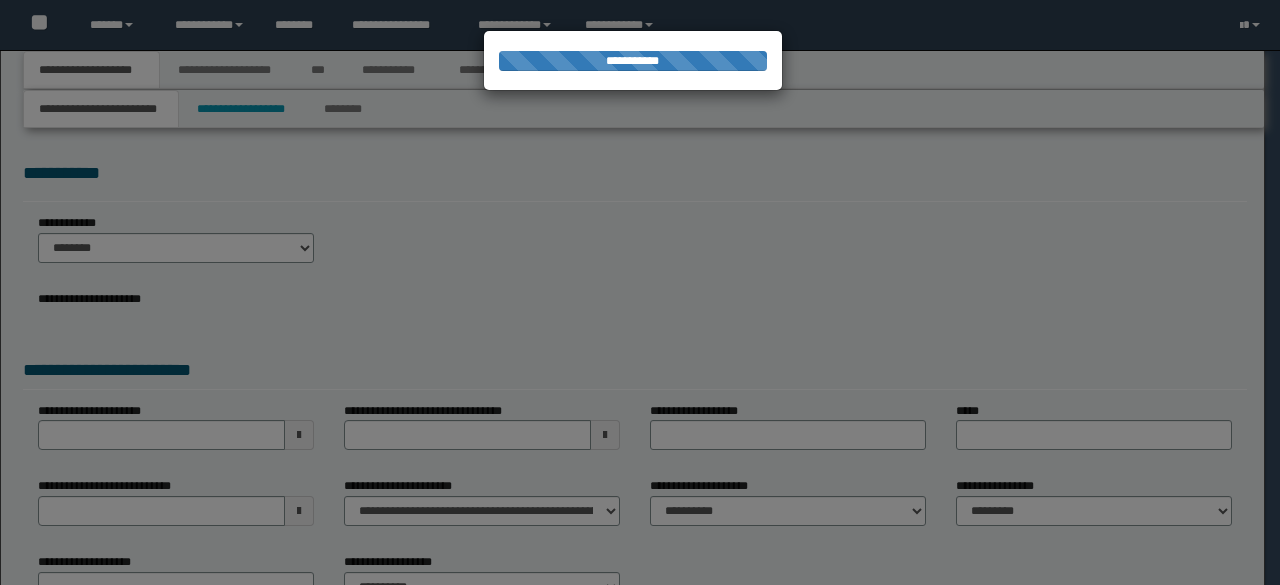 select on "*" 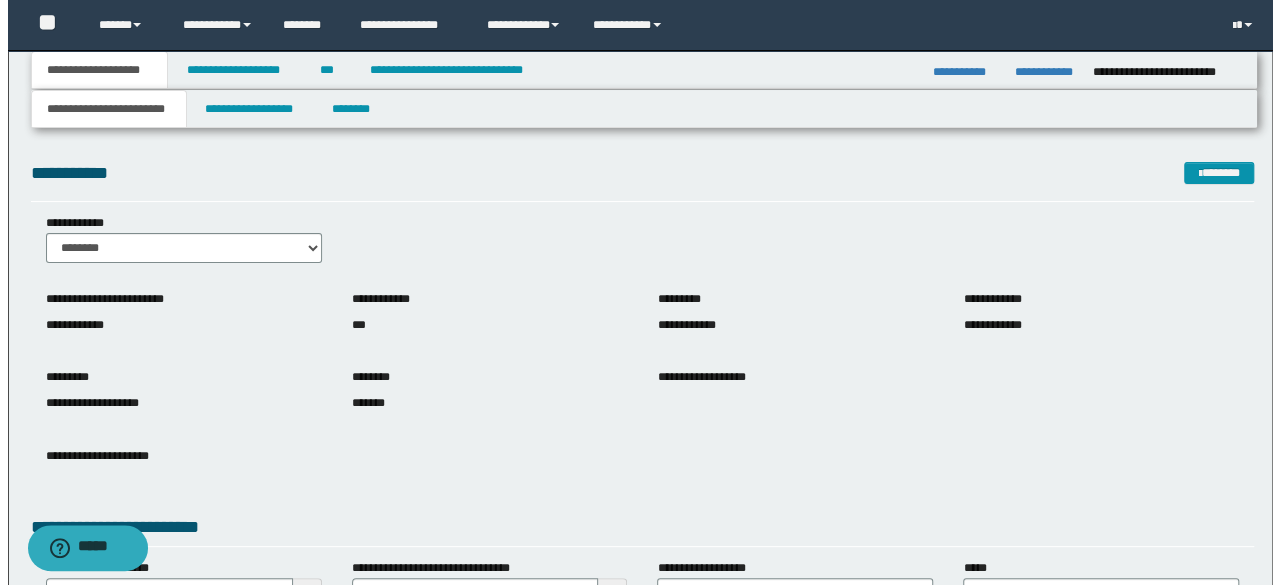 scroll, scrollTop: 0, scrollLeft: 0, axis: both 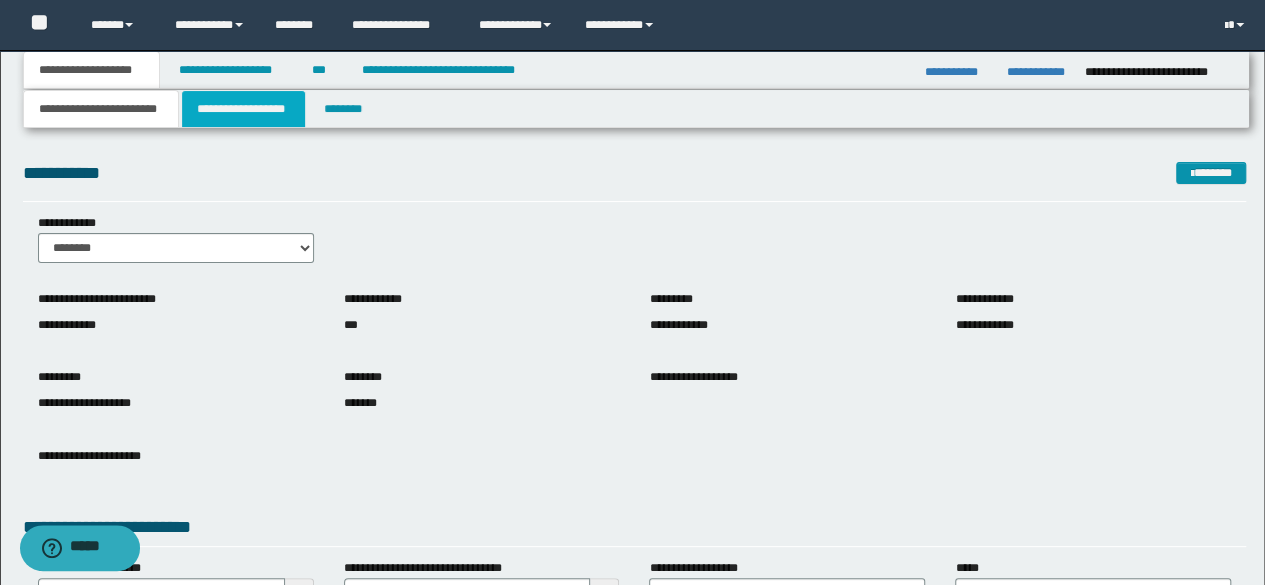 click on "**********" at bounding box center (243, 109) 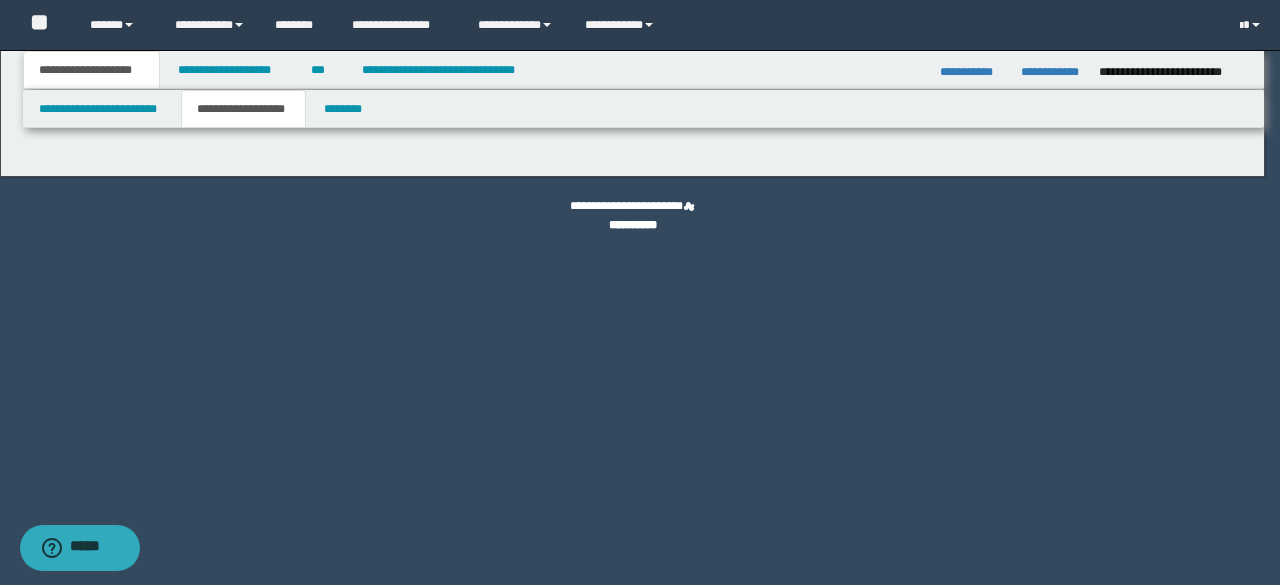 type on "*******" 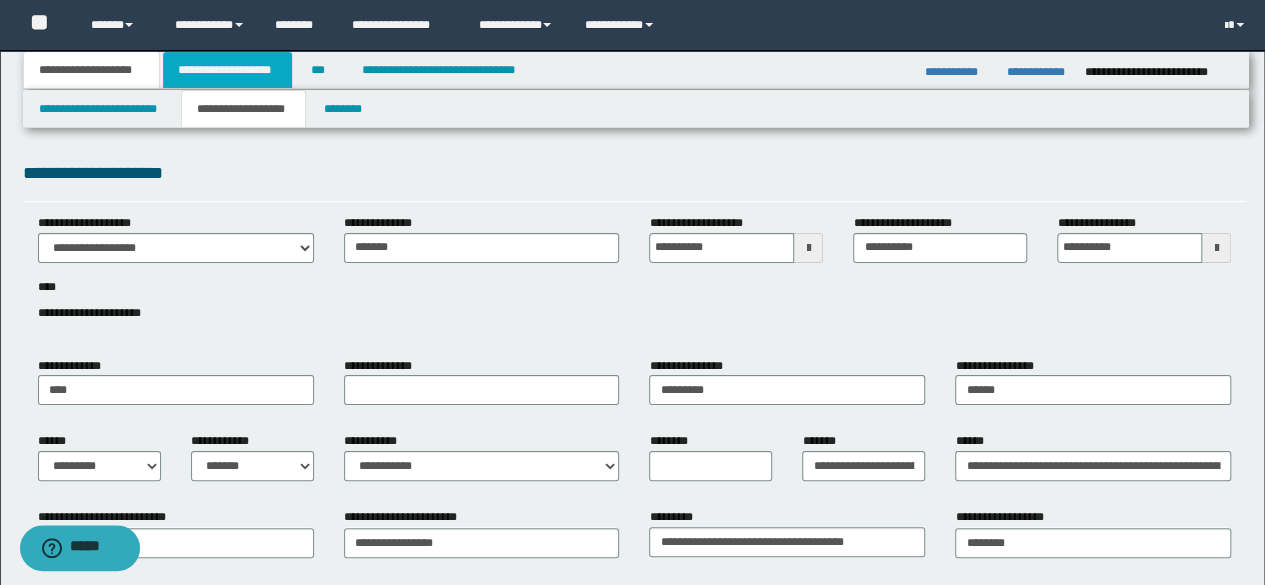 click on "**********" at bounding box center [227, 70] 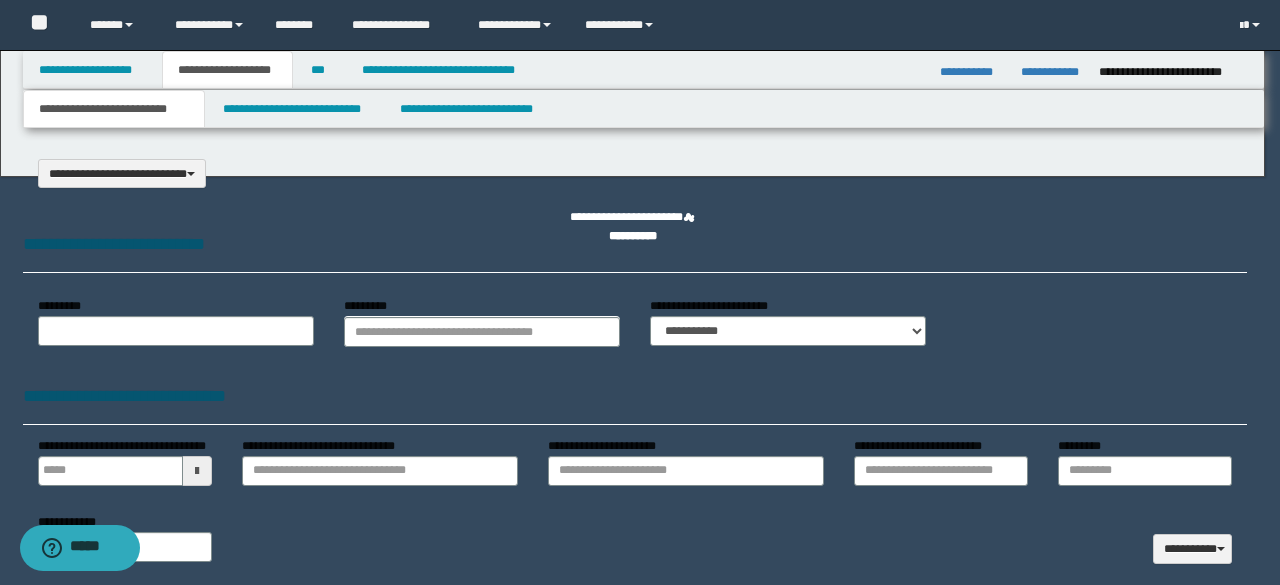 select on "*" 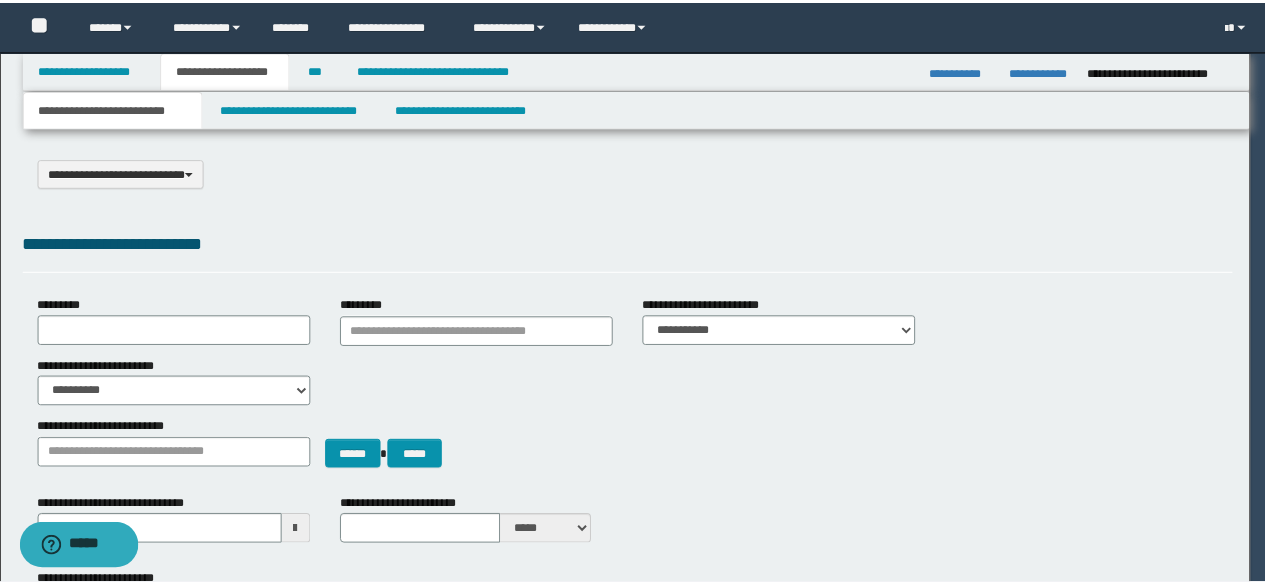 scroll, scrollTop: 0, scrollLeft: 0, axis: both 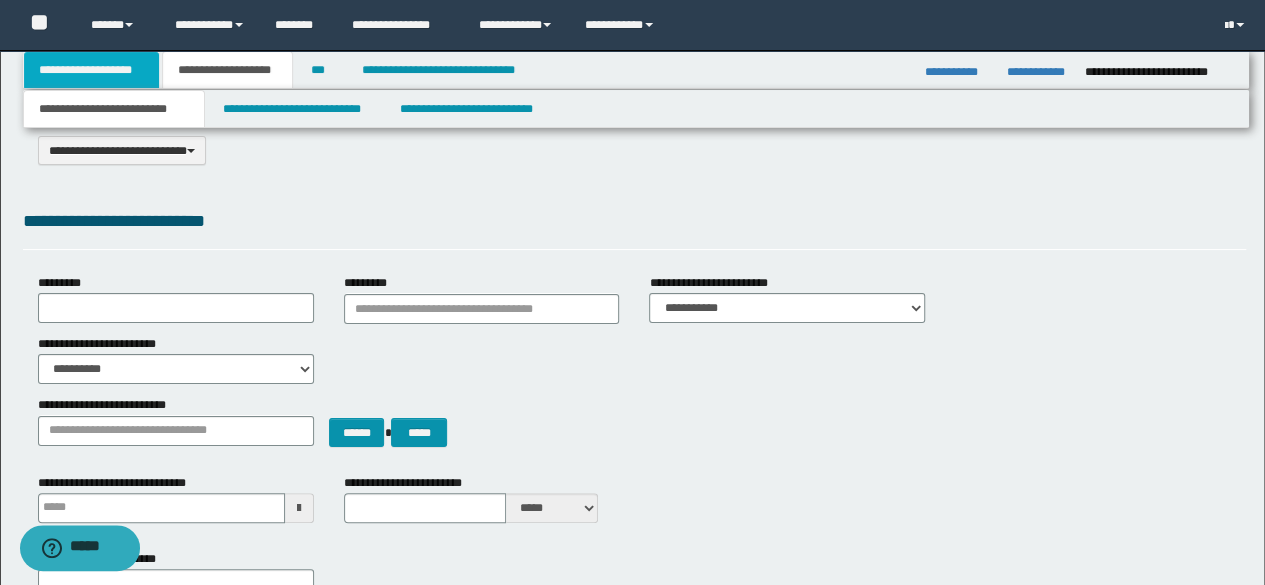 click on "**********" at bounding box center (92, 70) 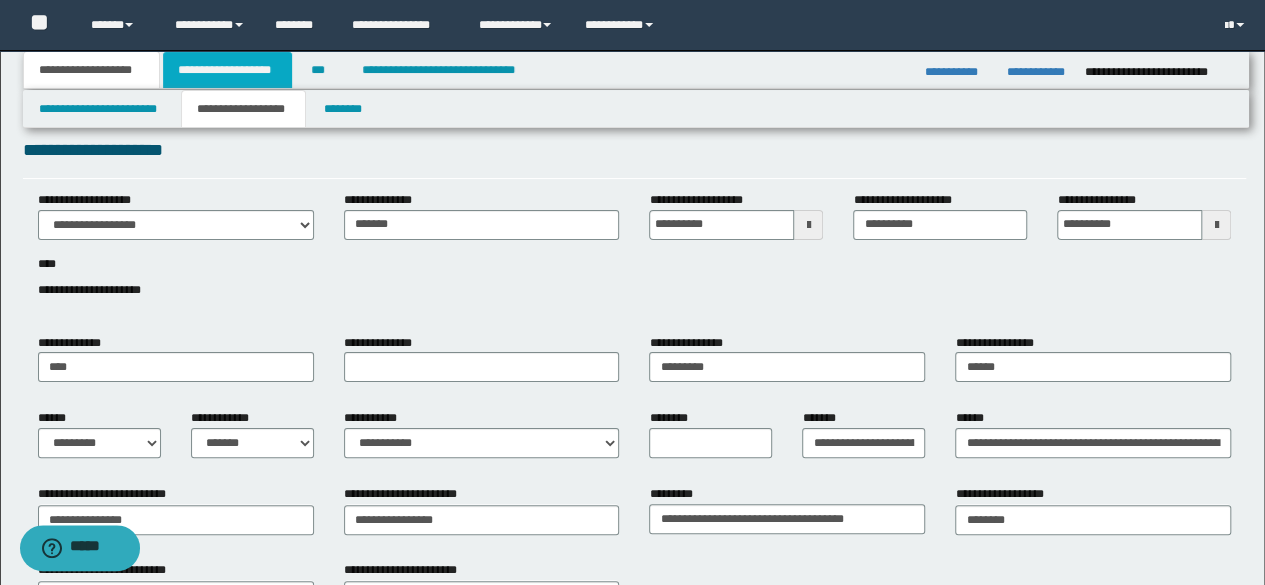 click on "**********" at bounding box center (227, 70) 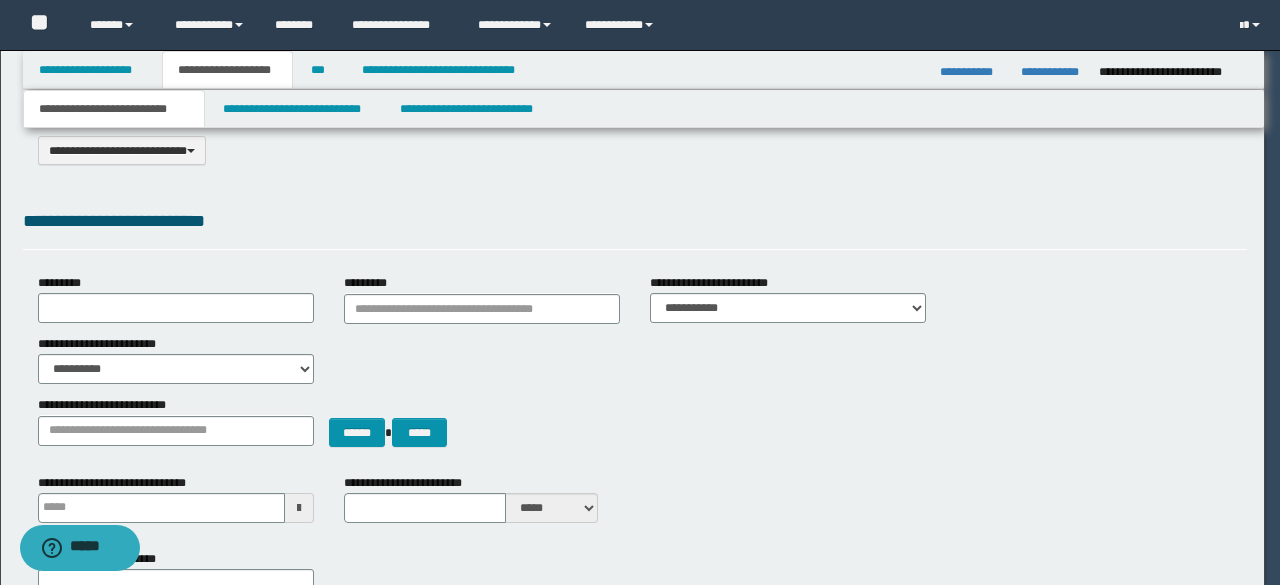 type 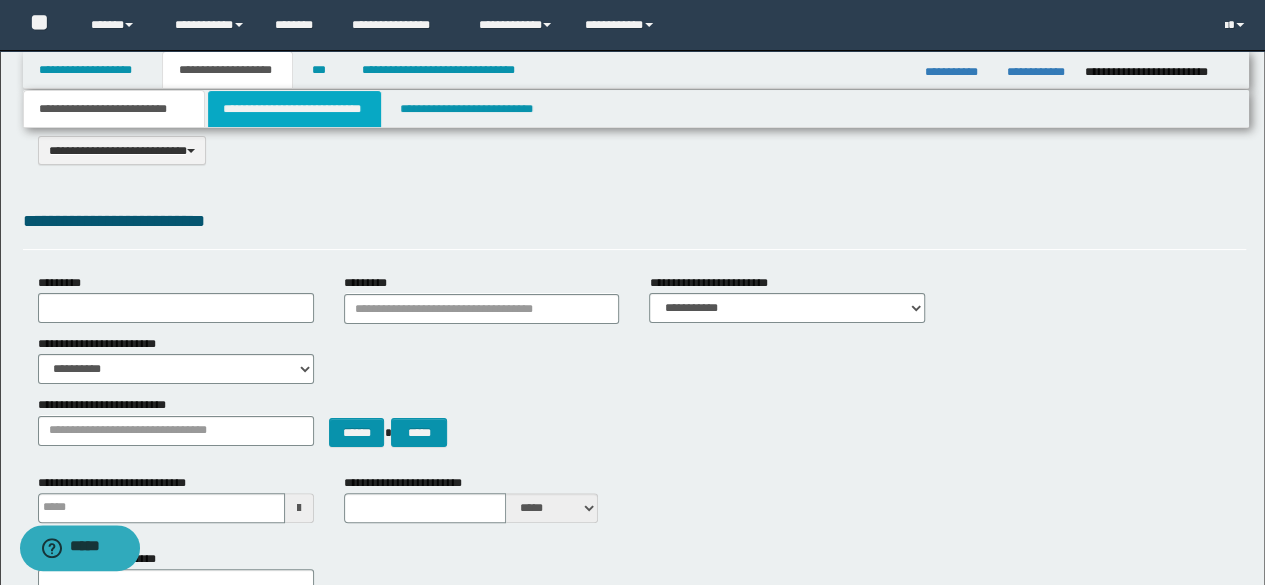 click on "**********" at bounding box center [294, 109] 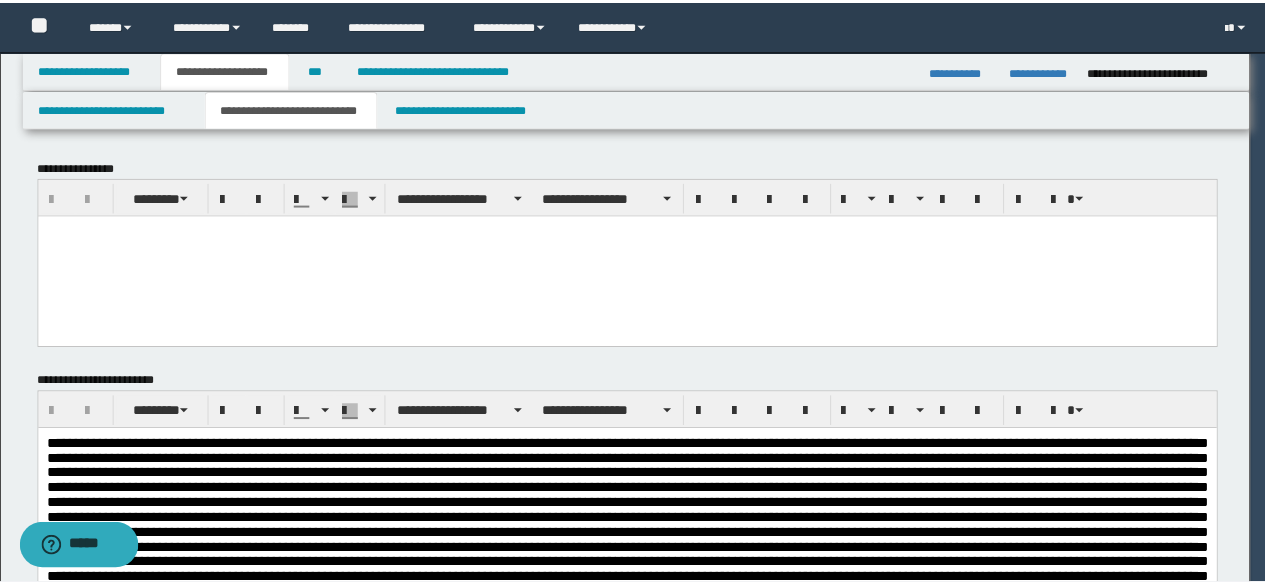scroll, scrollTop: 0, scrollLeft: 0, axis: both 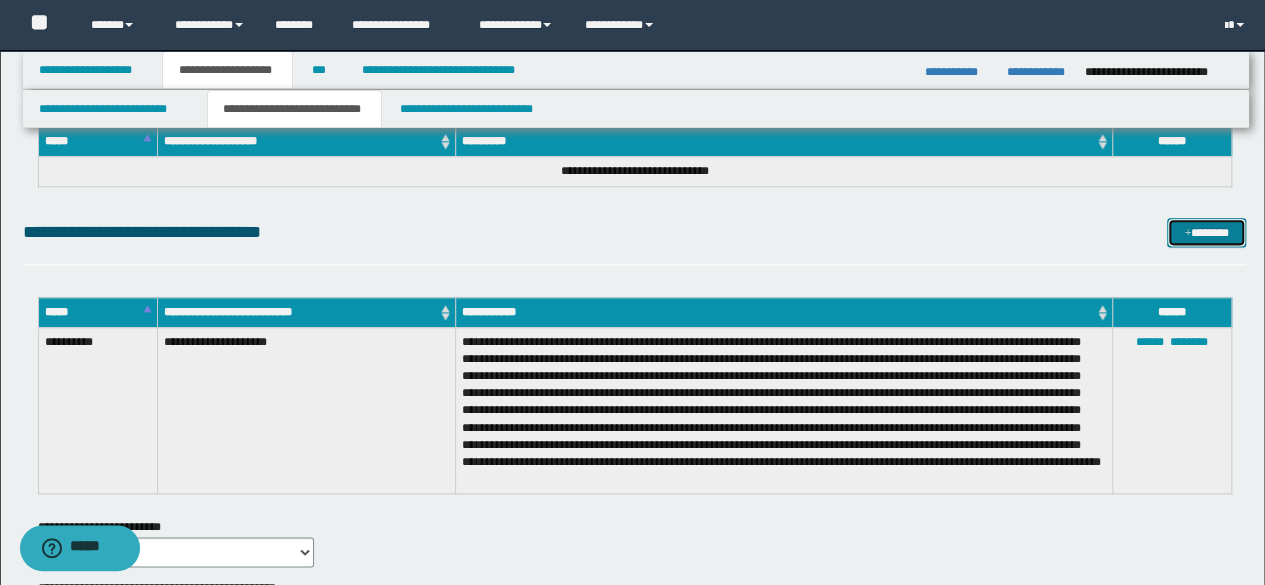 click on "*******" at bounding box center (1206, 232) 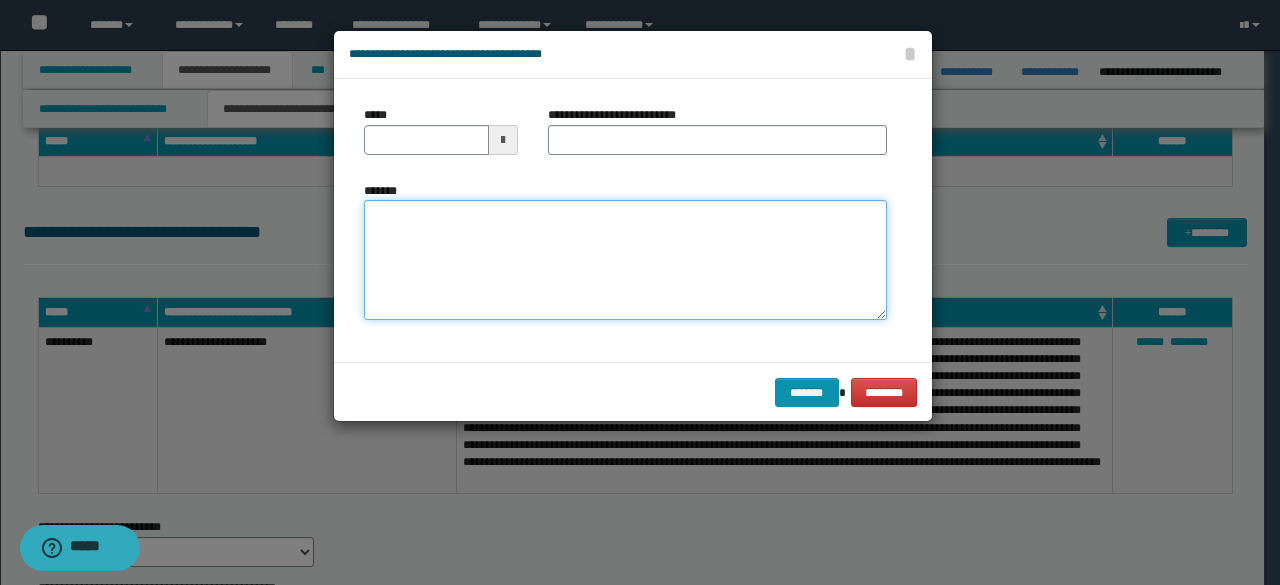 click on "*******" at bounding box center [625, 260] 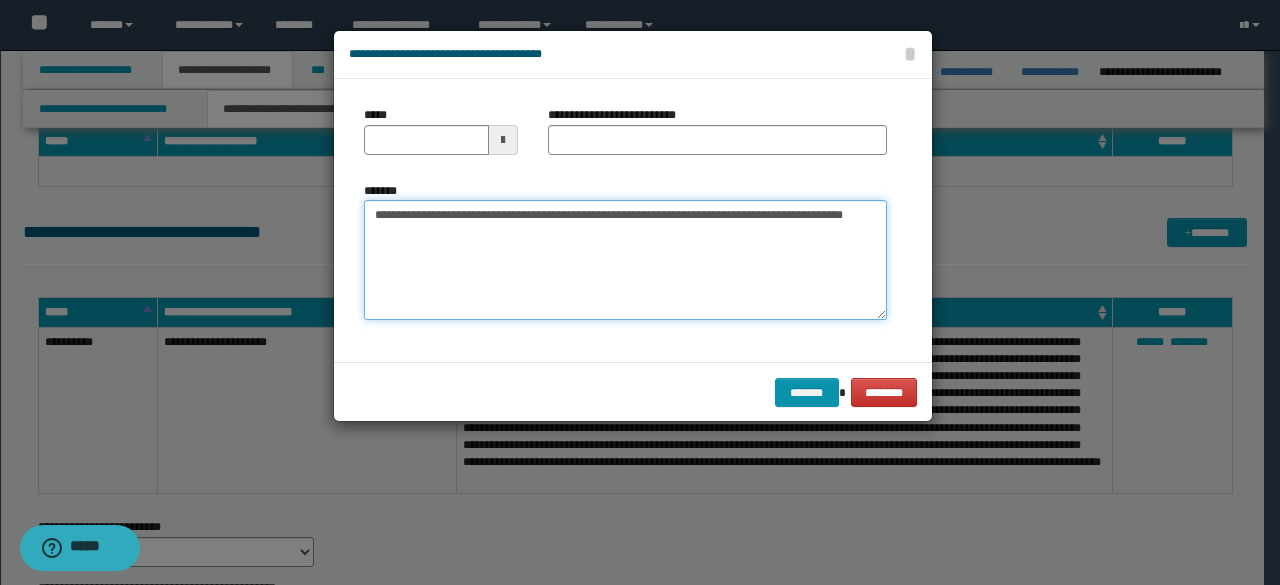 drag, startPoint x: 434, startPoint y: 206, endPoint x: 372, endPoint y: 211, distance: 62.201286 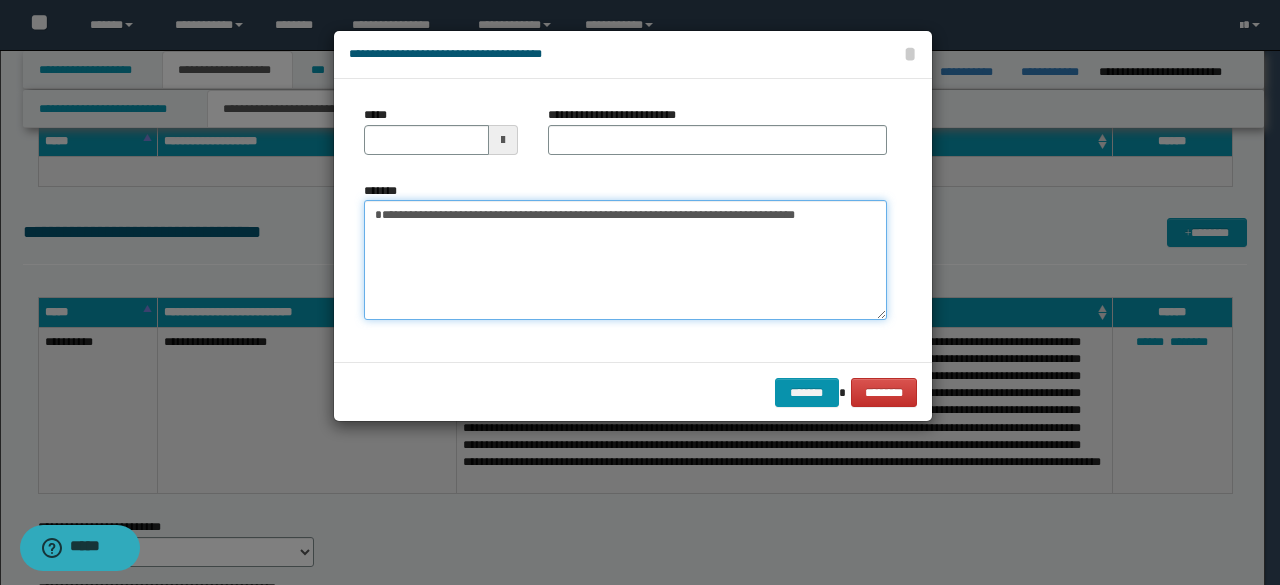 type on "**********" 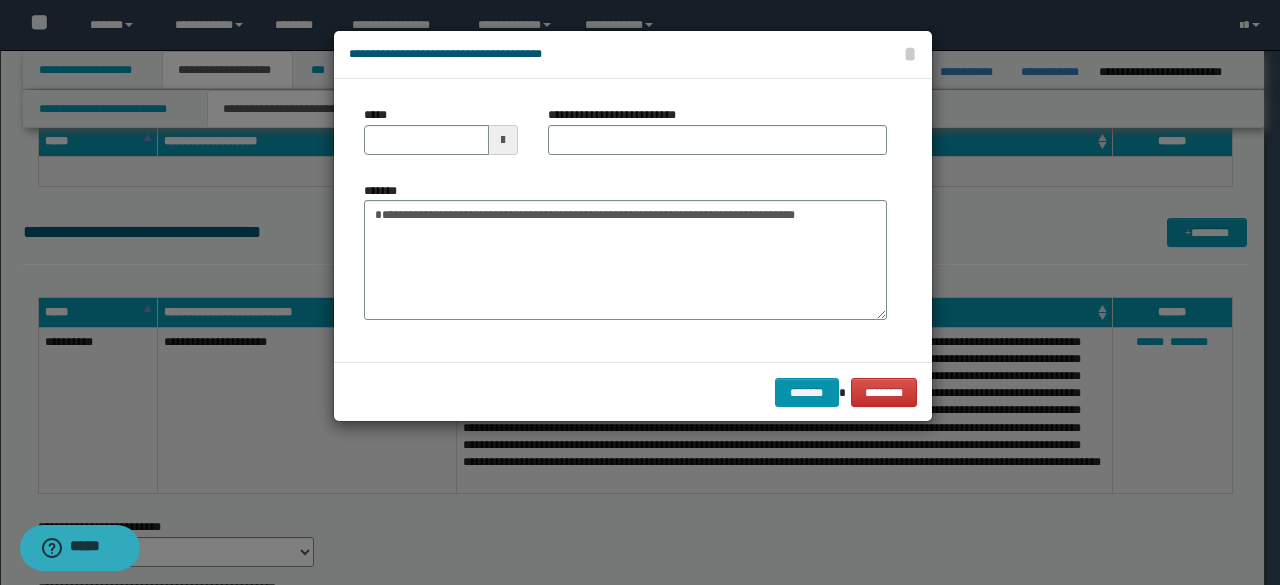 click on "**********" at bounding box center [633, 220] 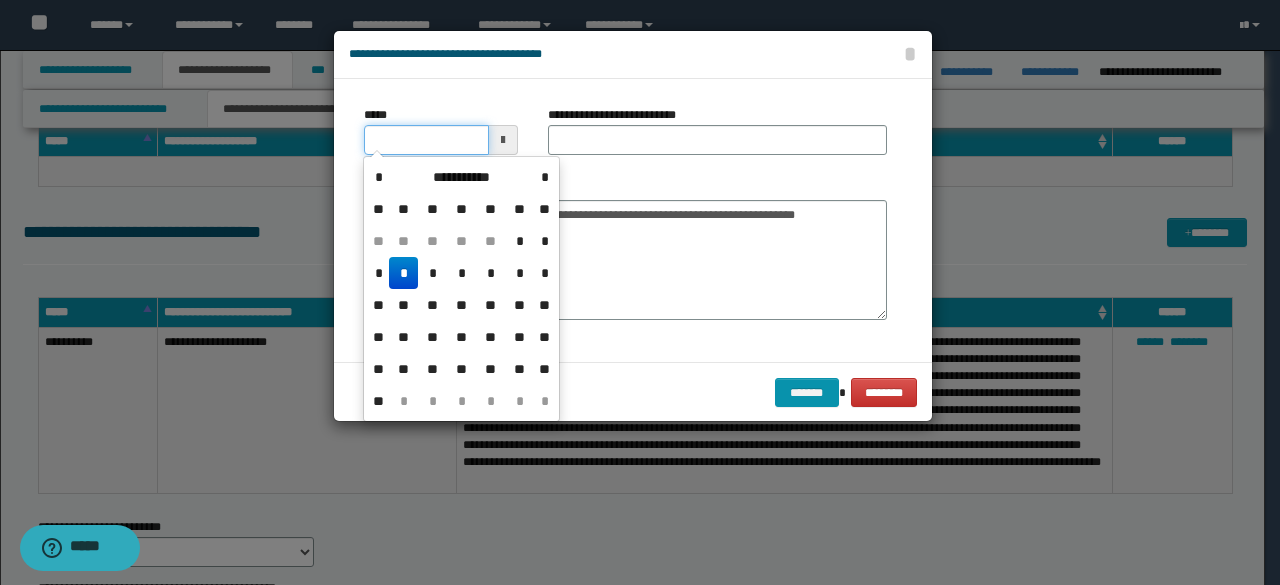click on "*****" at bounding box center [426, 140] 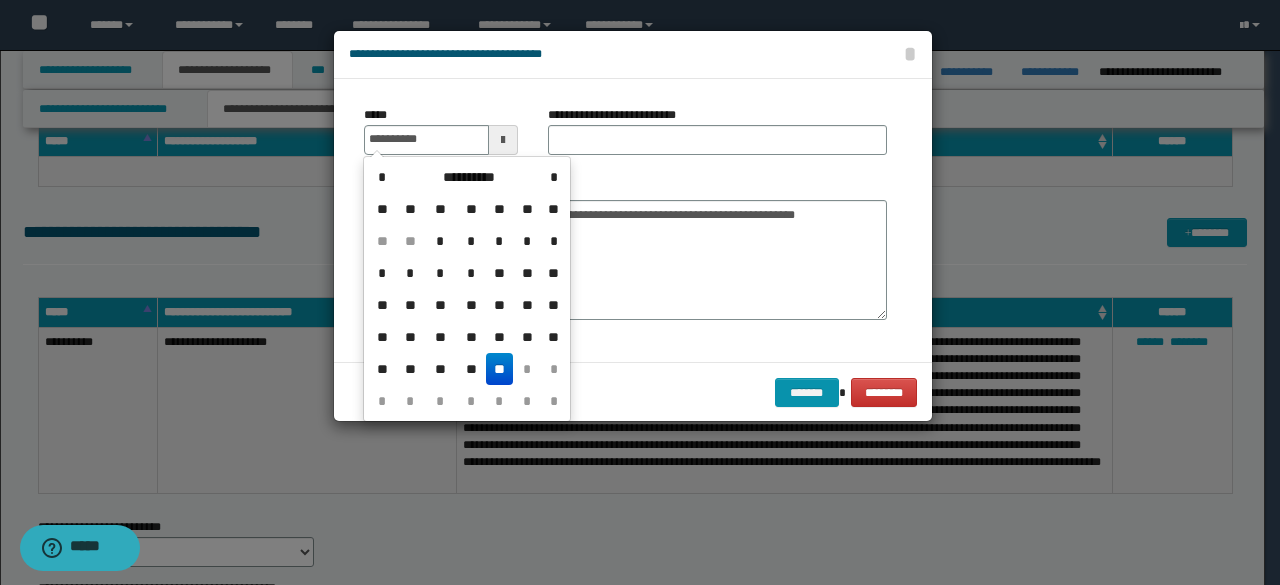 click on "**" at bounding box center [500, 369] 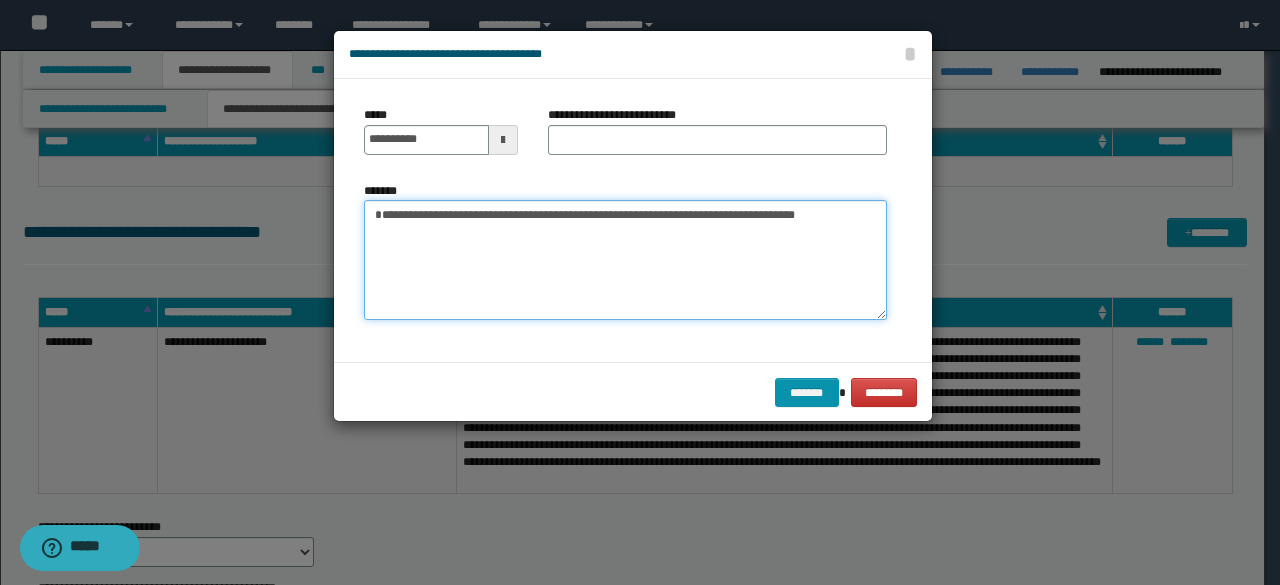 drag, startPoint x: 382, startPoint y: 213, endPoint x: 465, endPoint y: 222, distance: 83.48653 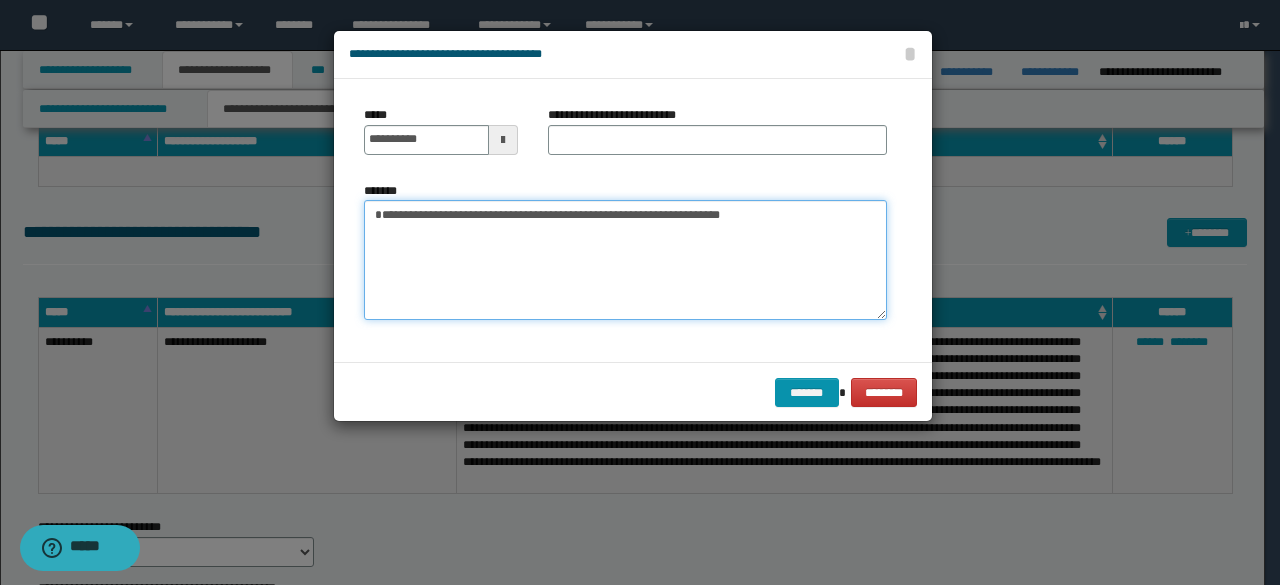 type on "**********" 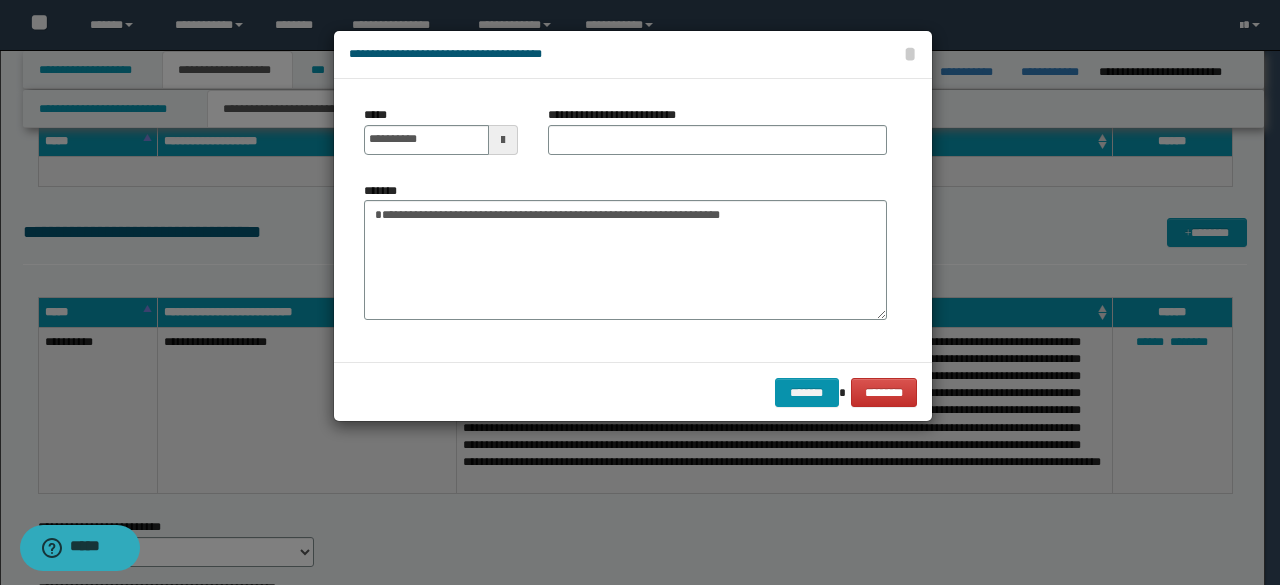 click on "**********" at bounding box center (618, 115) 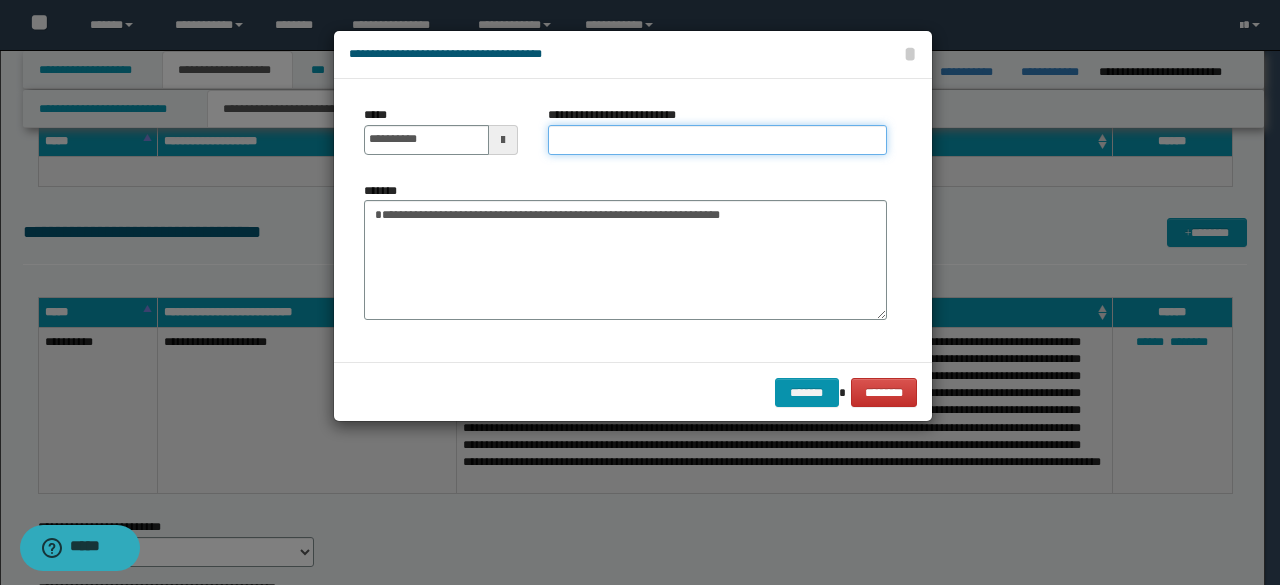 click on "**********" at bounding box center (717, 140) 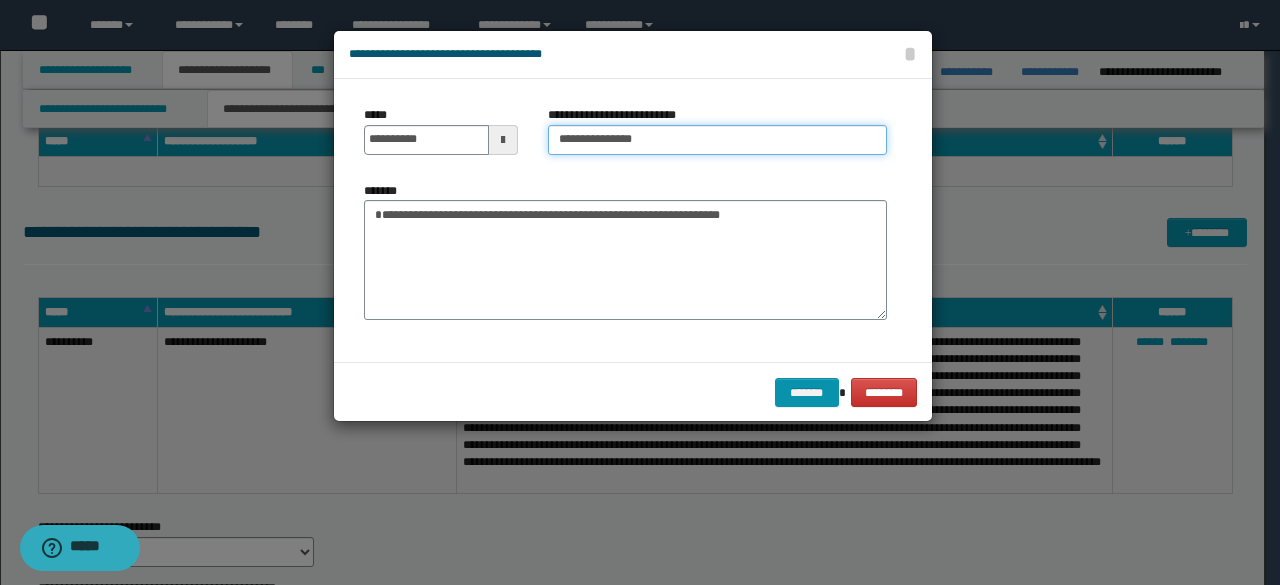 type on "**********" 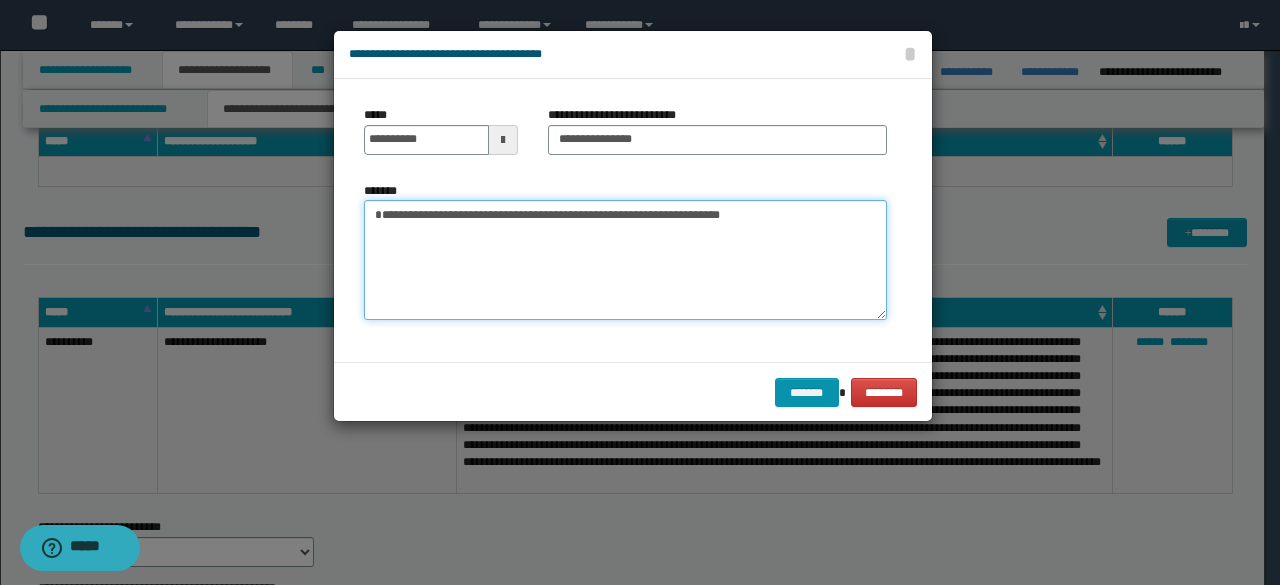 drag, startPoint x: 382, startPoint y: 209, endPoint x: 391, endPoint y: 217, distance: 12.0415945 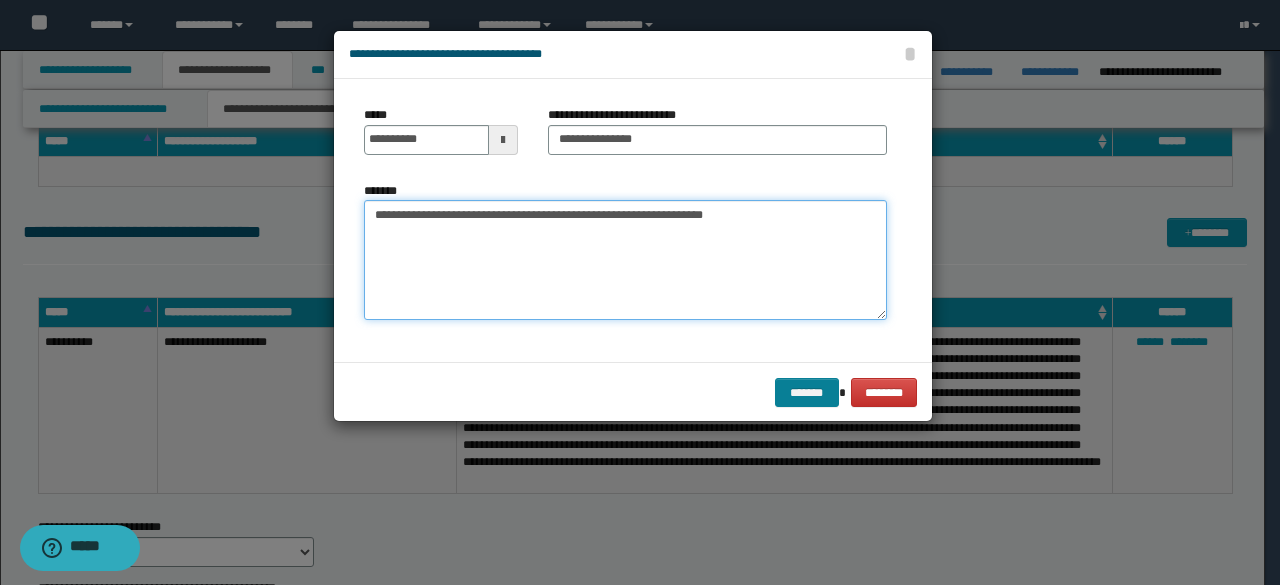 type on "**********" 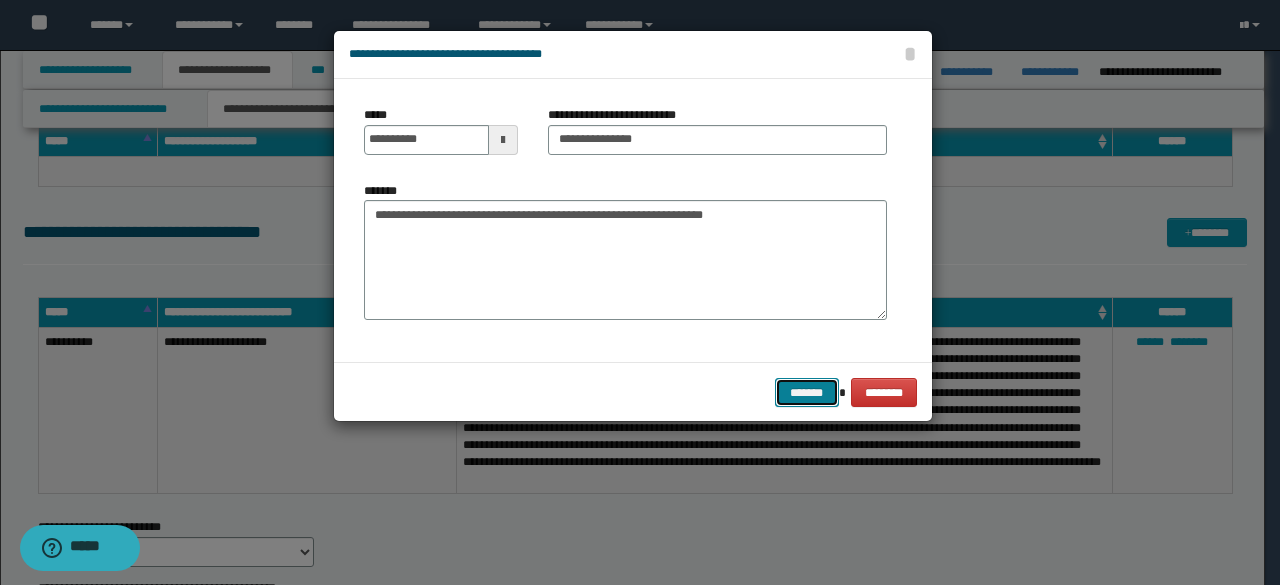 click on "*******" at bounding box center [807, 392] 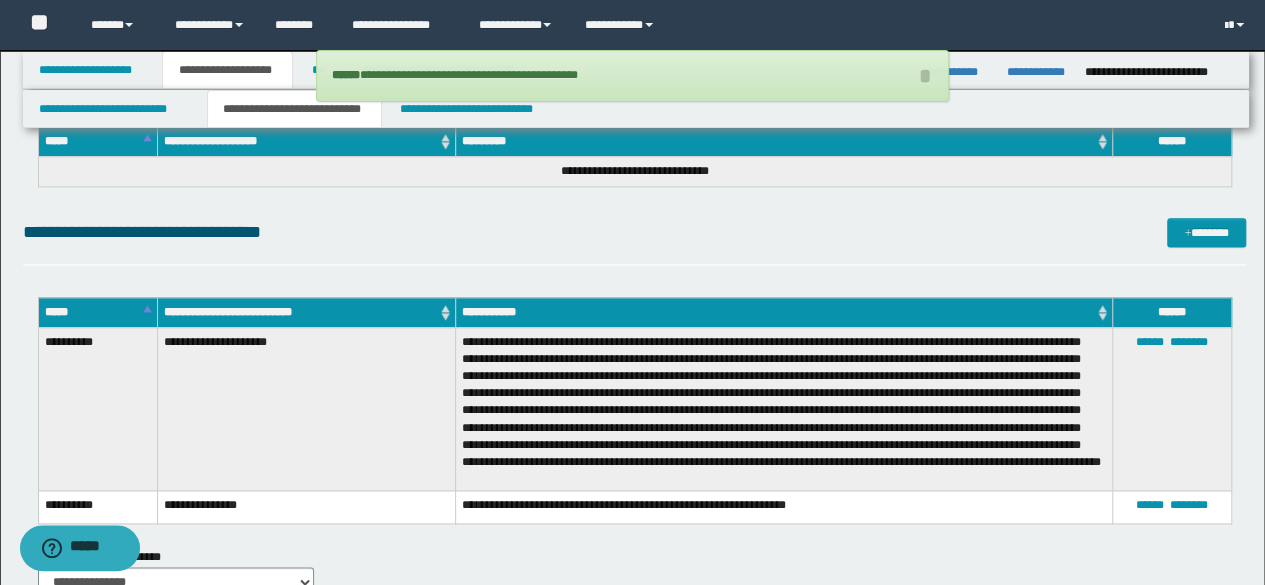 click on "**********" at bounding box center (784, 408) 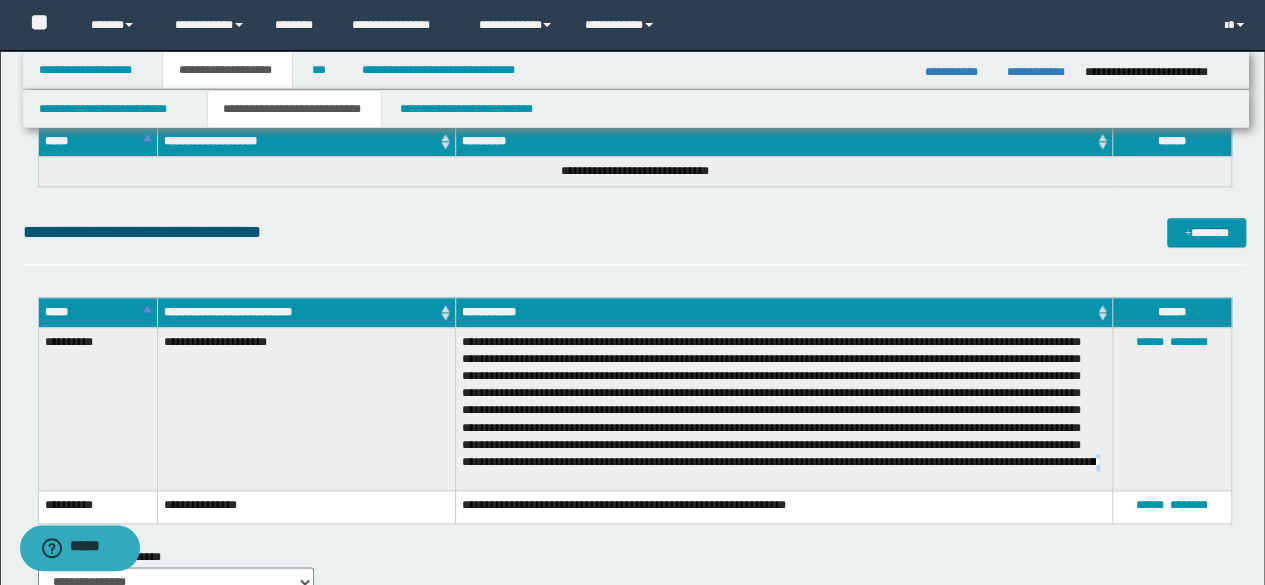 click on "**********" at bounding box center [784, 408] 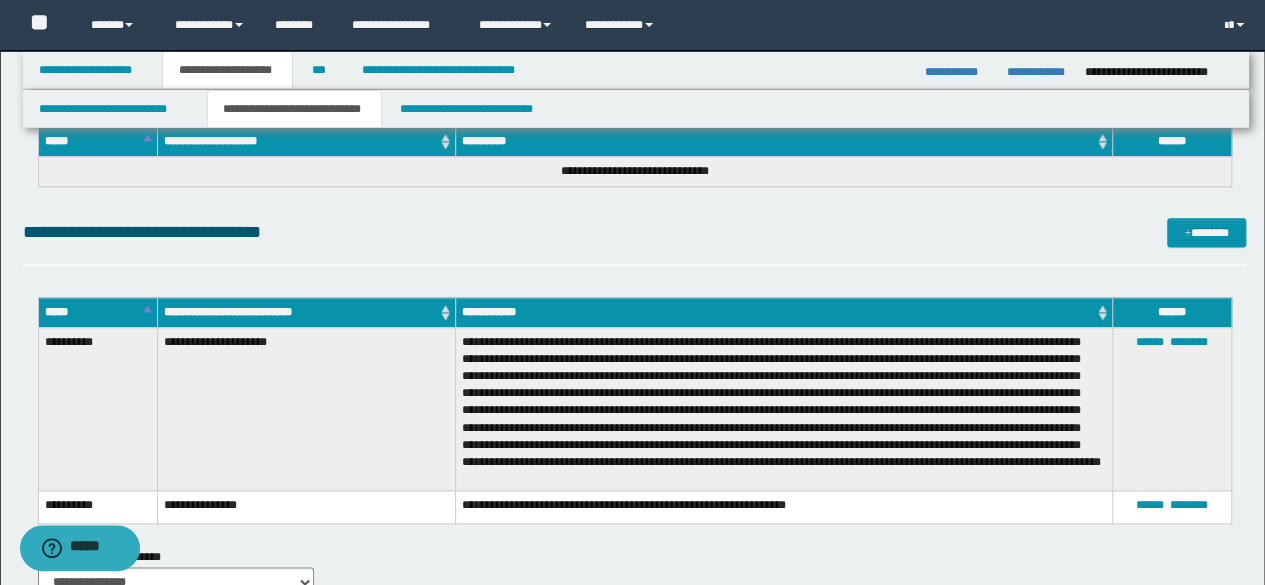 click on "**********" at bounding box center [784, 507] 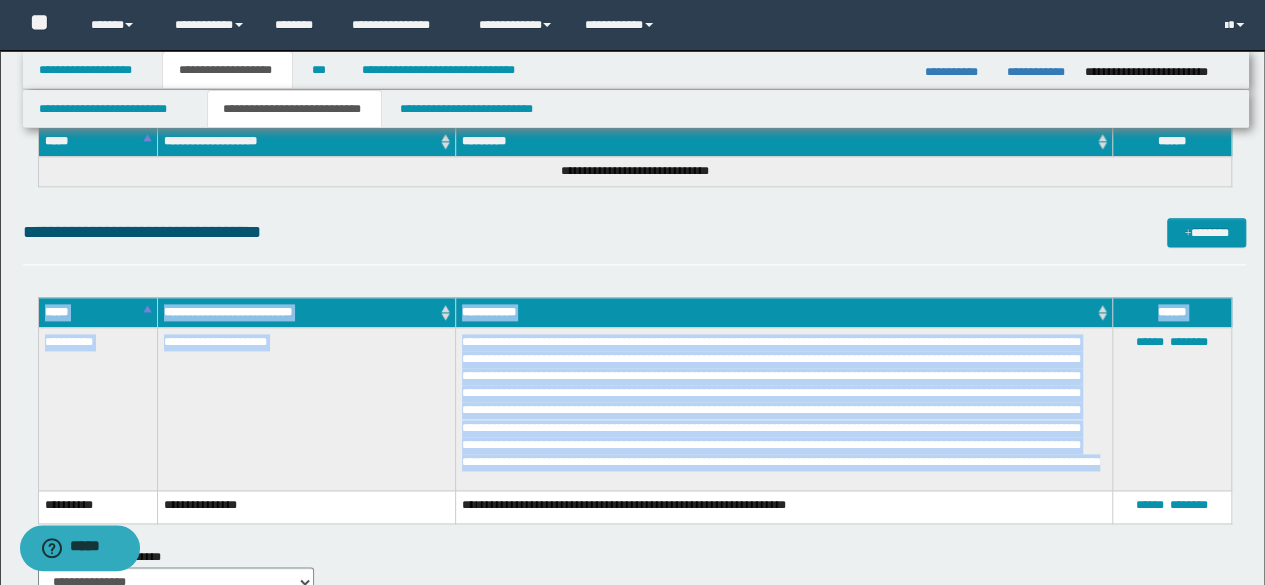 drag, startPoint x: 757, startPoint y: 475, endPoint x: 0, endPoint y: 340, distance: 768.9434 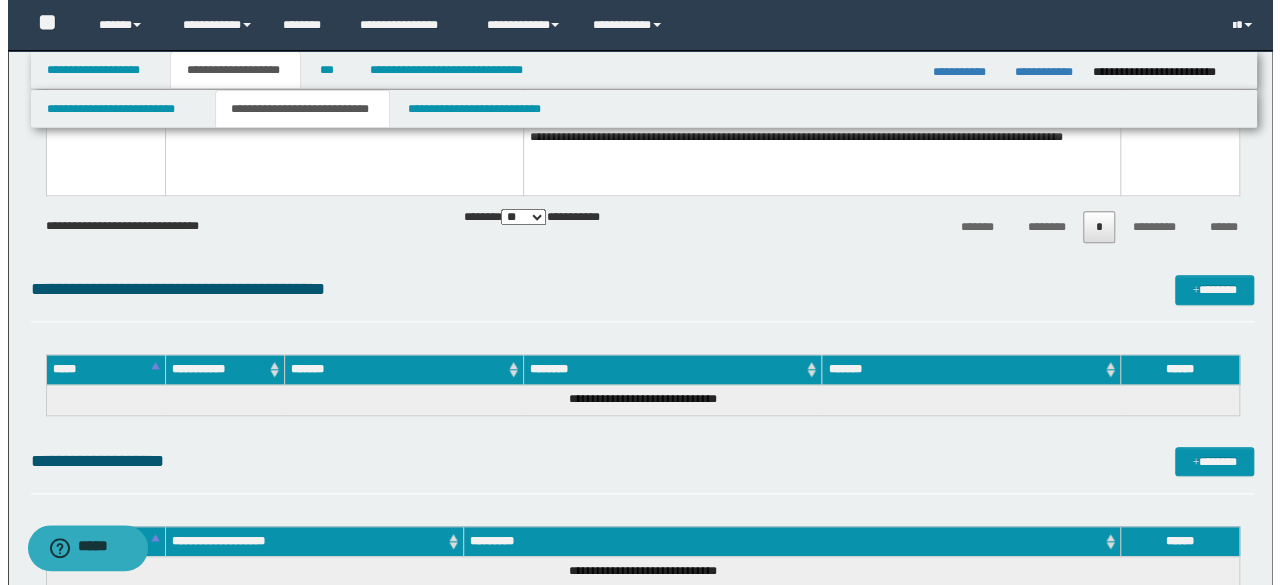 scroll, scrollTop: 4772, scrollLeft: 0, axis: vertical 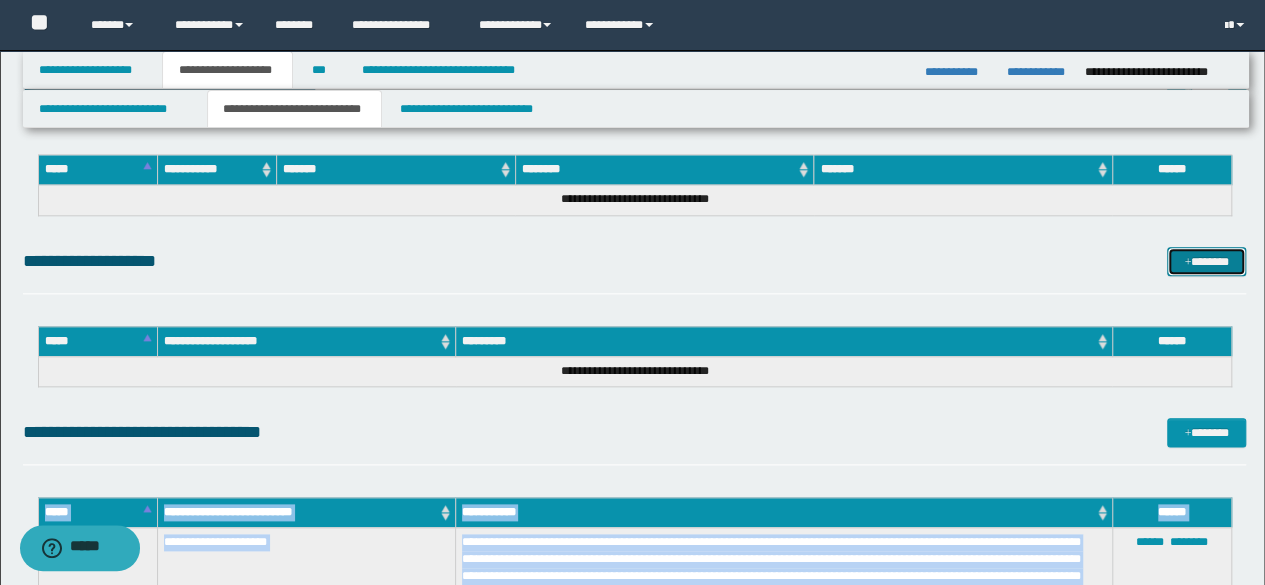 click on "*******" at bounding box center [1206, 261] 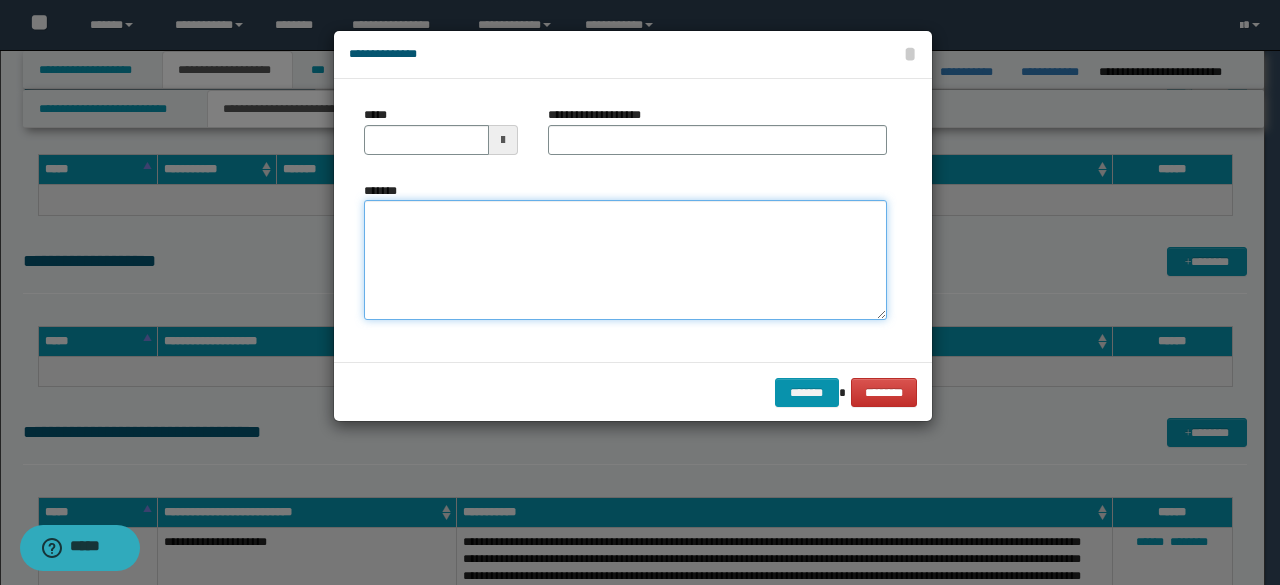 click on "*******" at bounding box center (625, 260) 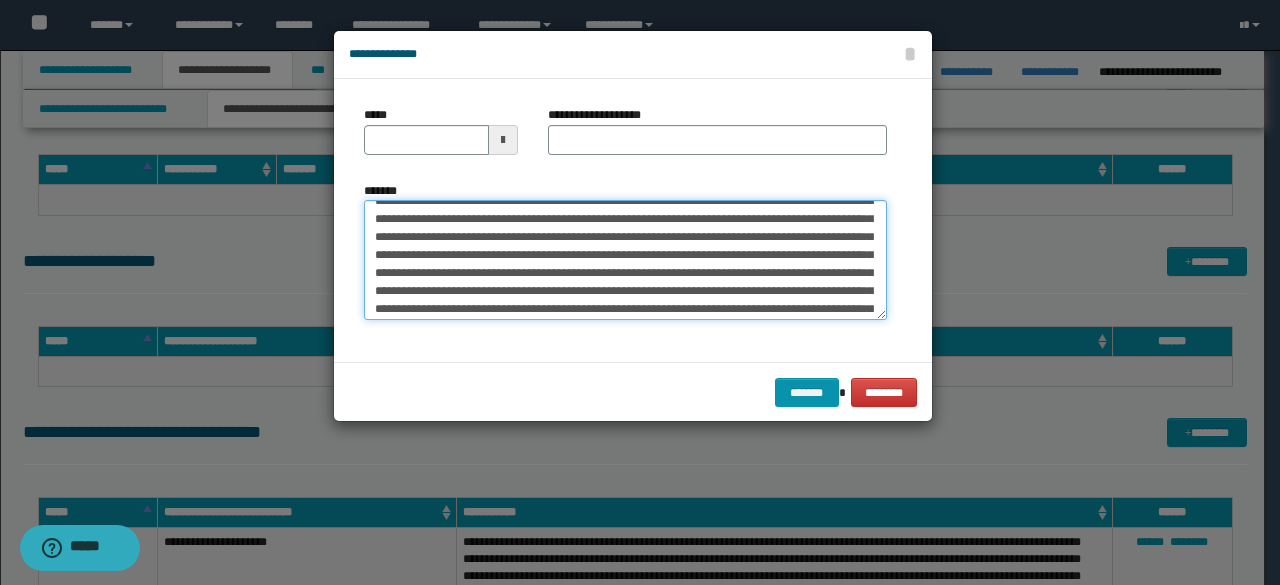 scroll, scrollTop: 0, scrollLeft: 0, axis: both 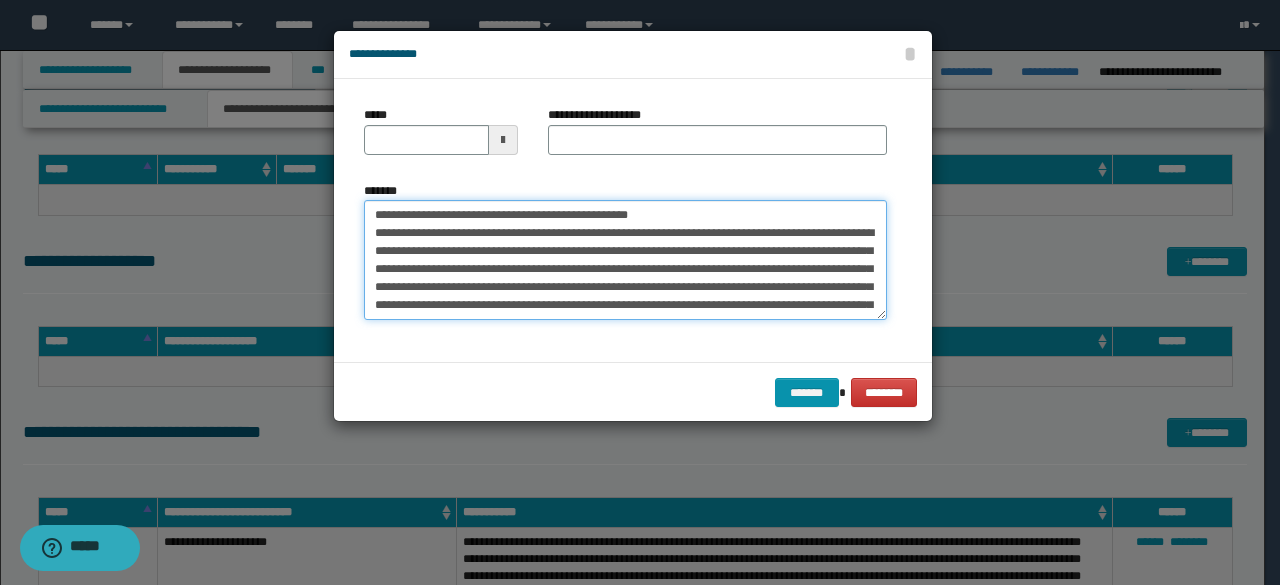 drag, startPoint x: 432, startPoint y: 235, endPoint x: 380, endPoint y: 239, distance: 52.153618 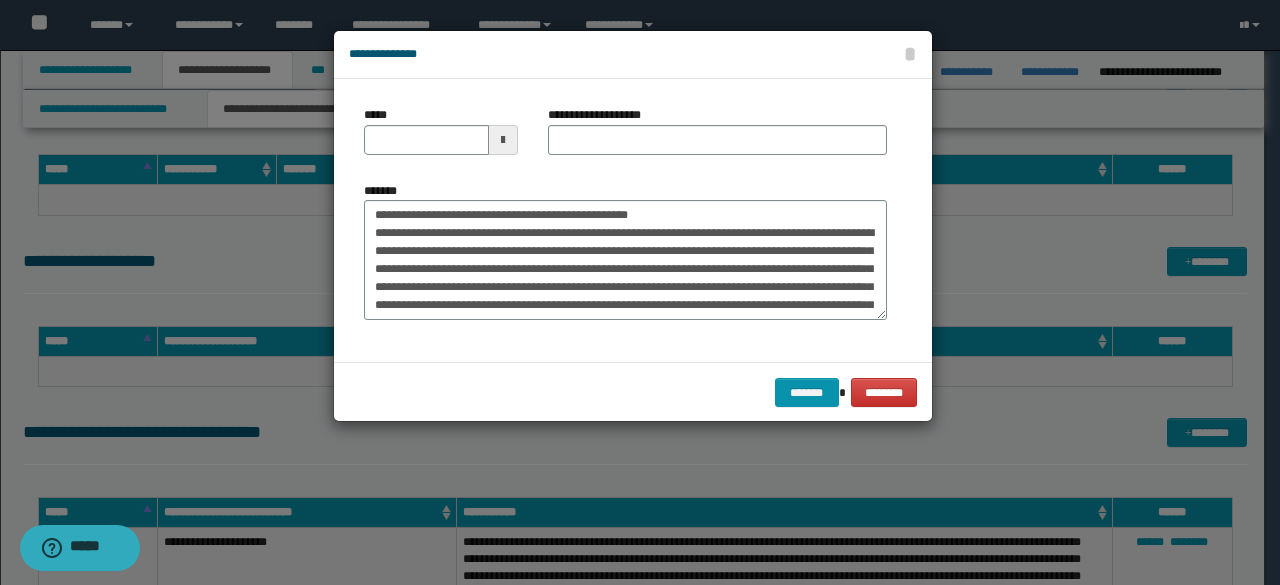 drag, startPoint x: 382, startPoint y: 242, endPoint x: 354, endPoint y: 235, distance: 28.86174 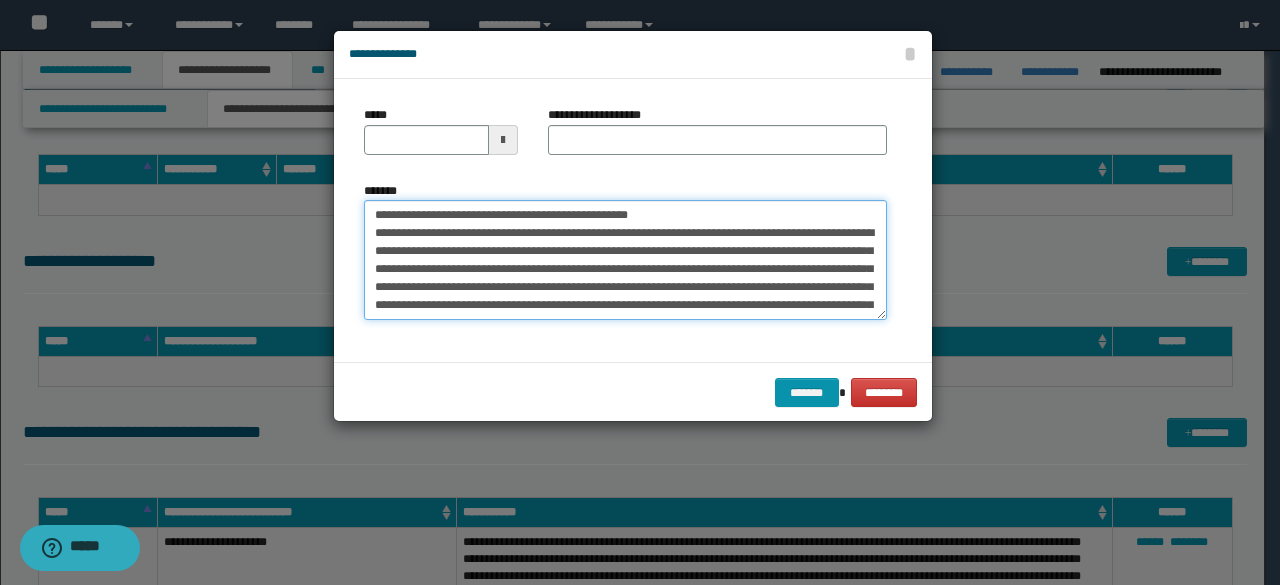 drag, startPoint x: 371, startPoint y: 225, endPoint x: 422, endPoint y: 235, distance: 51.971146 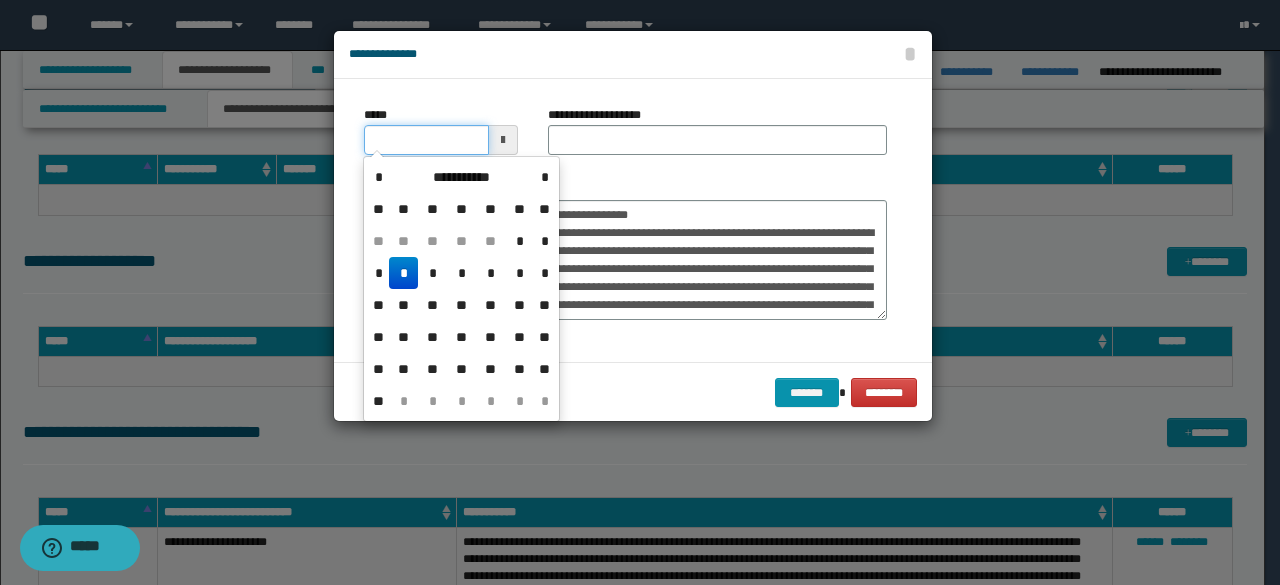 click on "*****" at bounding box center [426, 140] 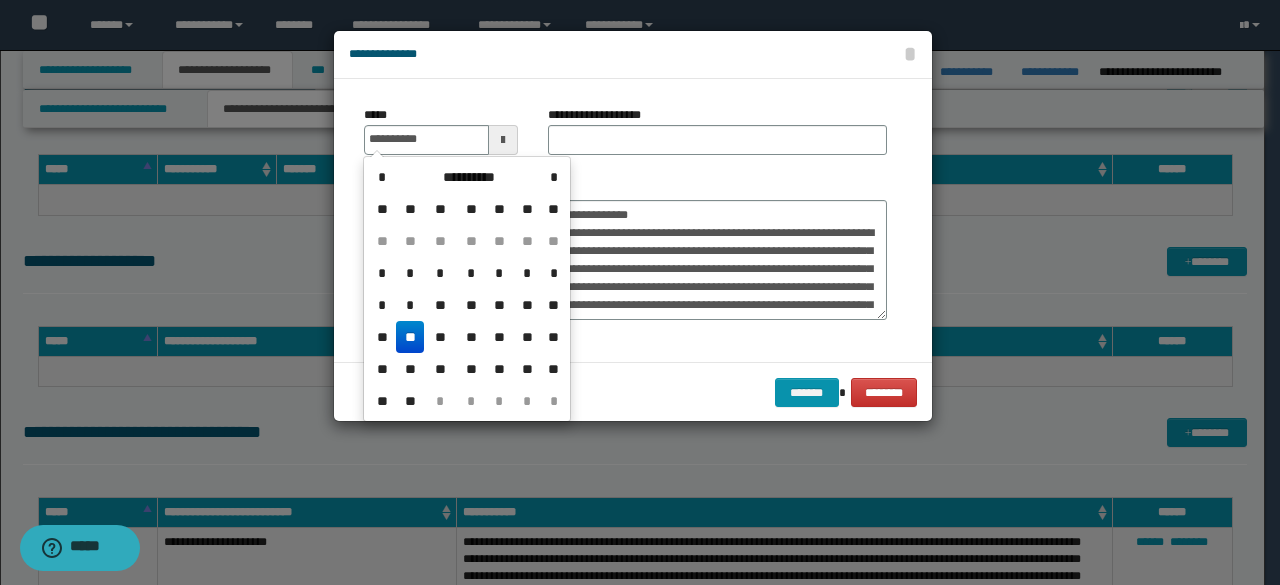 click on "**" at bounding box center (410, 337) 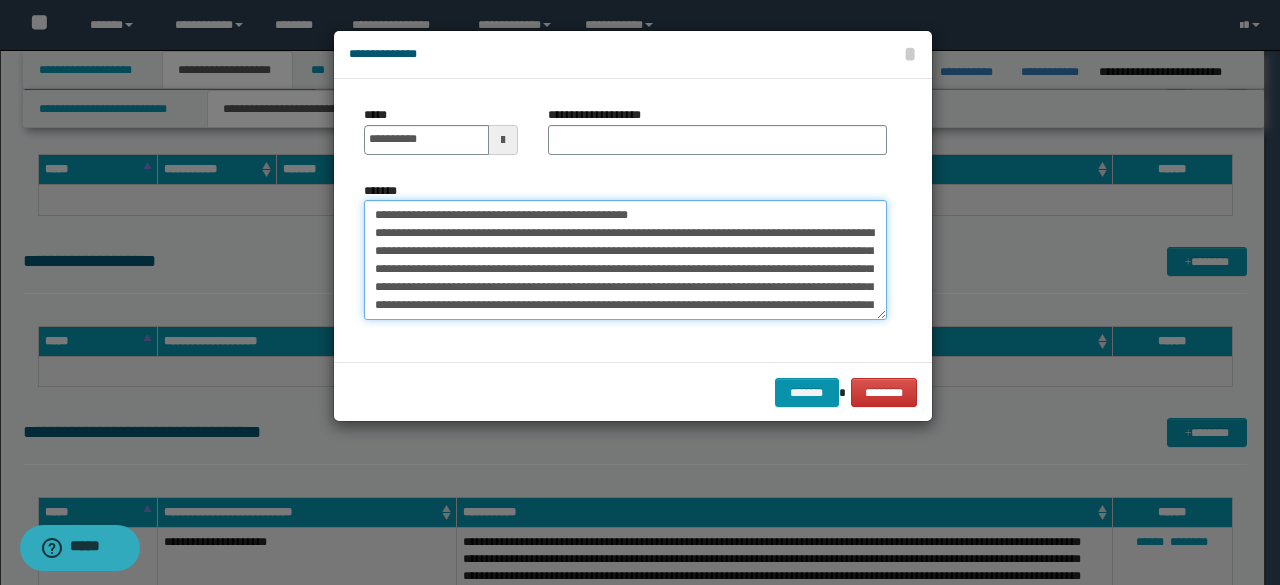 drag, startPoint x: 405, startPoint y: 230, endPoint x: 536, endPoint y: 233, distance: 131.03435 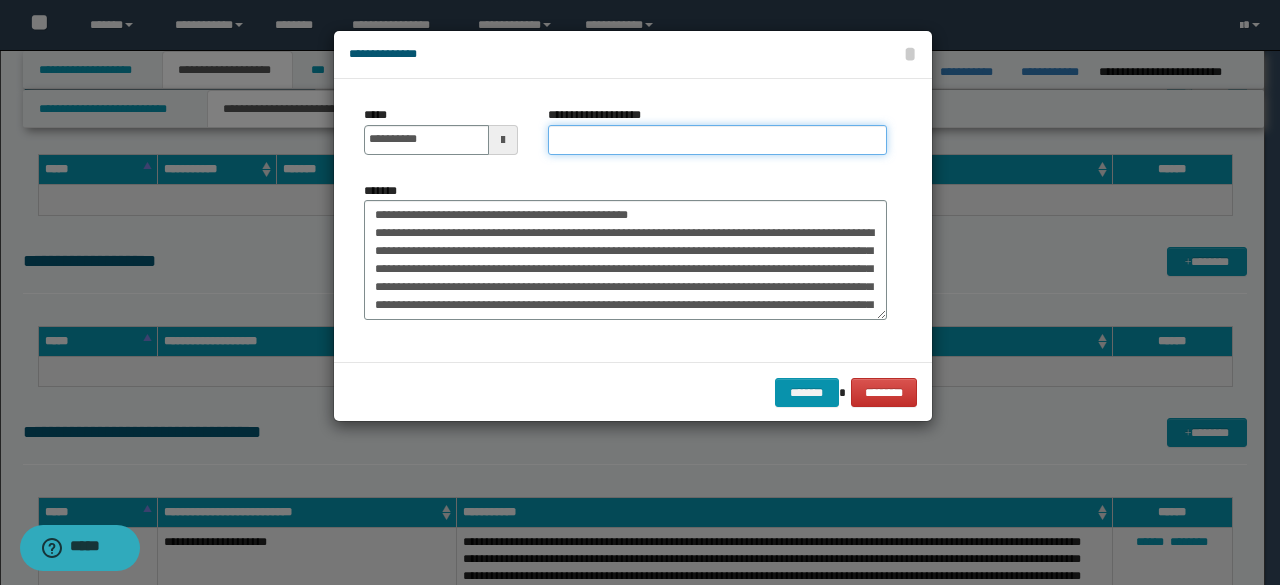 click on "**********" at bounding box center [717, 138] 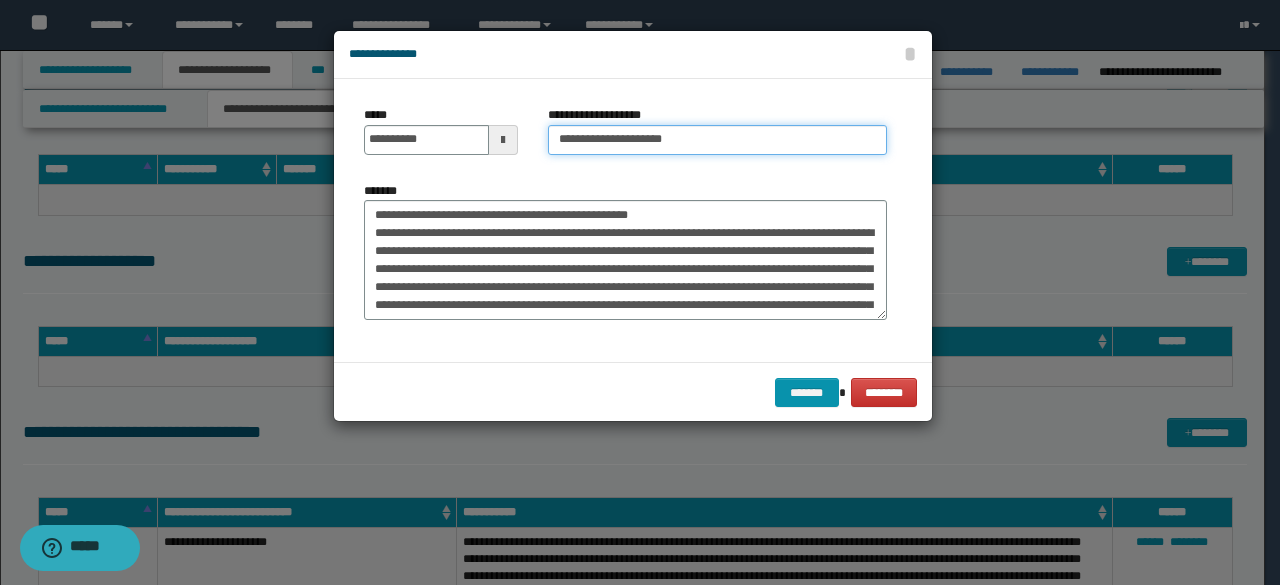 click on "**********" at bounding box center [717, 140] 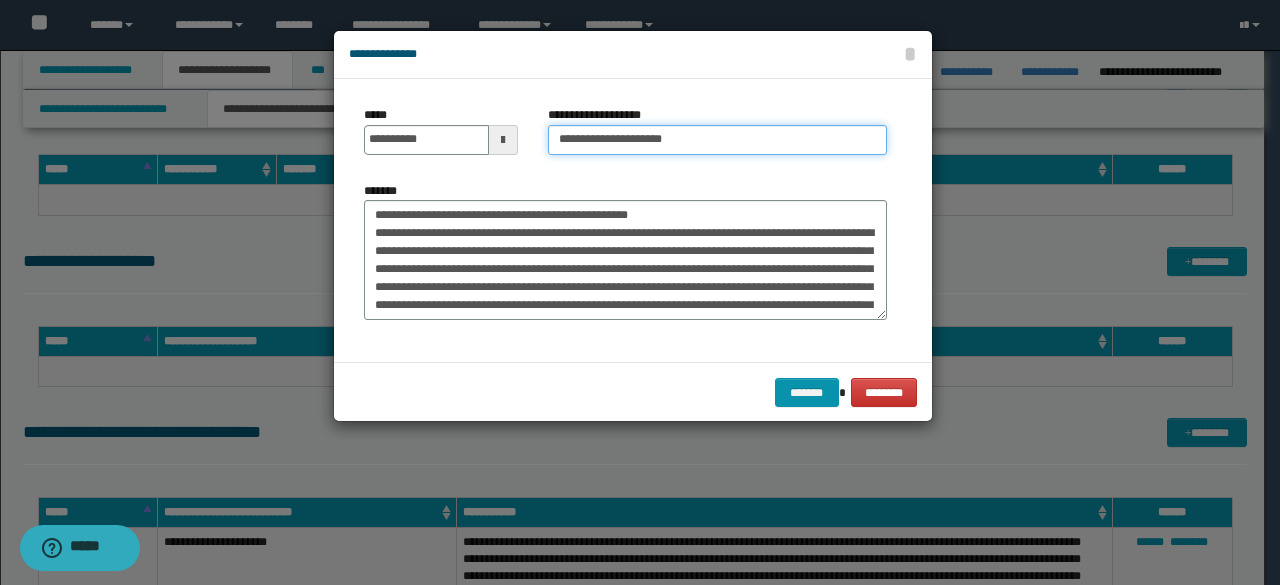 type on "**********" 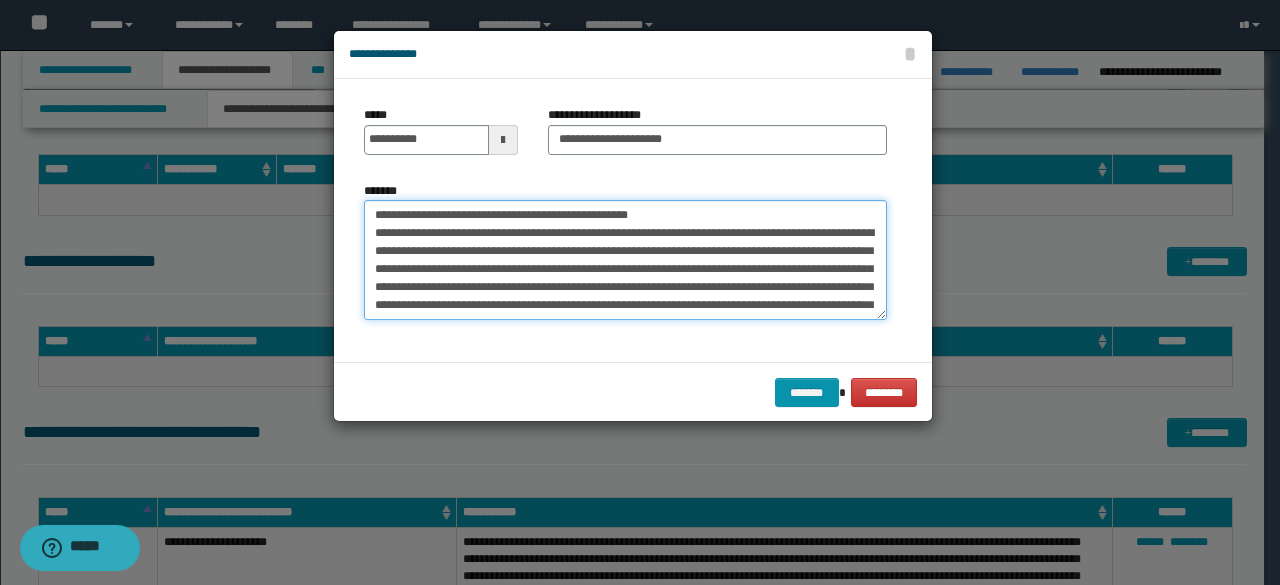 click on "*******" at bounding box center (625, 259) 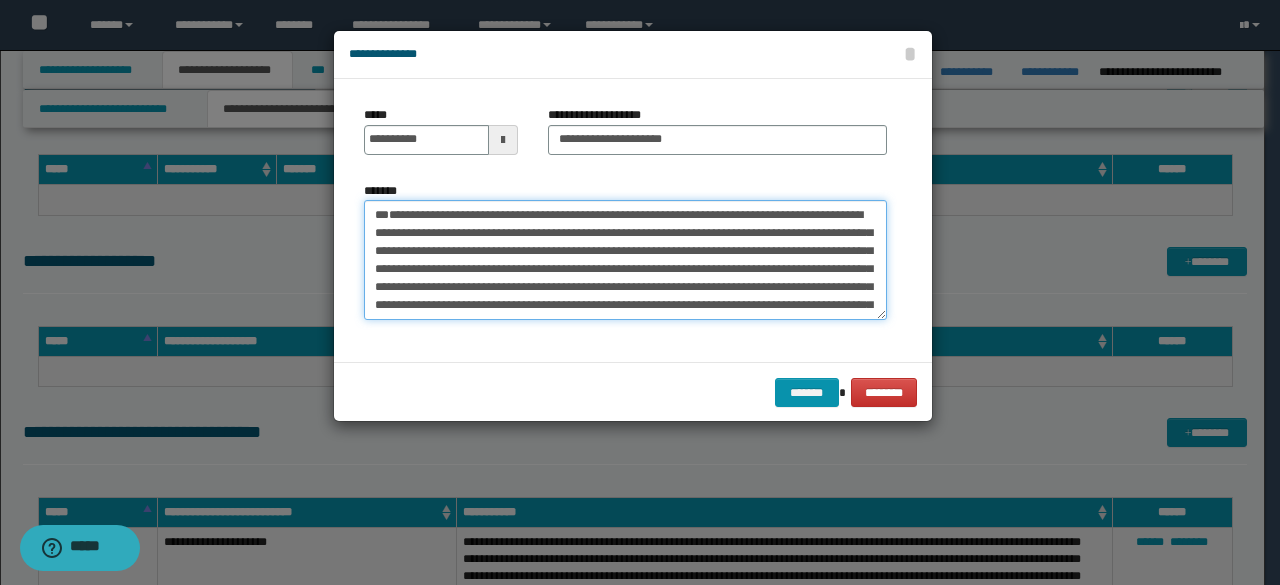 click on "**********" at bounding box center [625, 259] 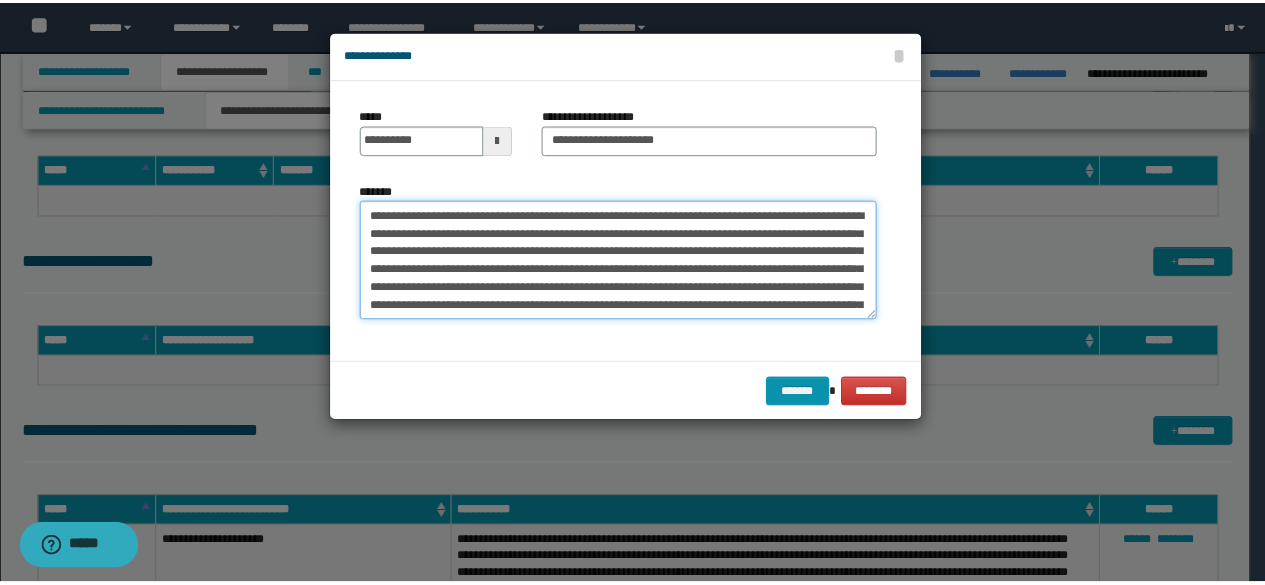 scroll, scrollTop: 108, scrollLeft: 0, axis: vertical 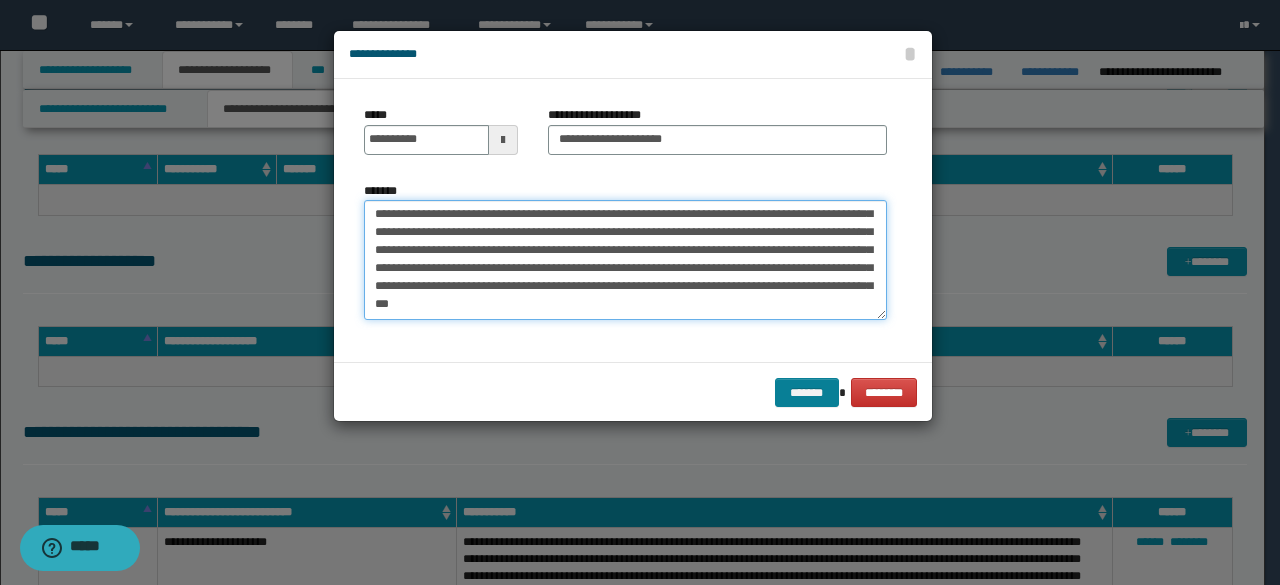 type on "**********" 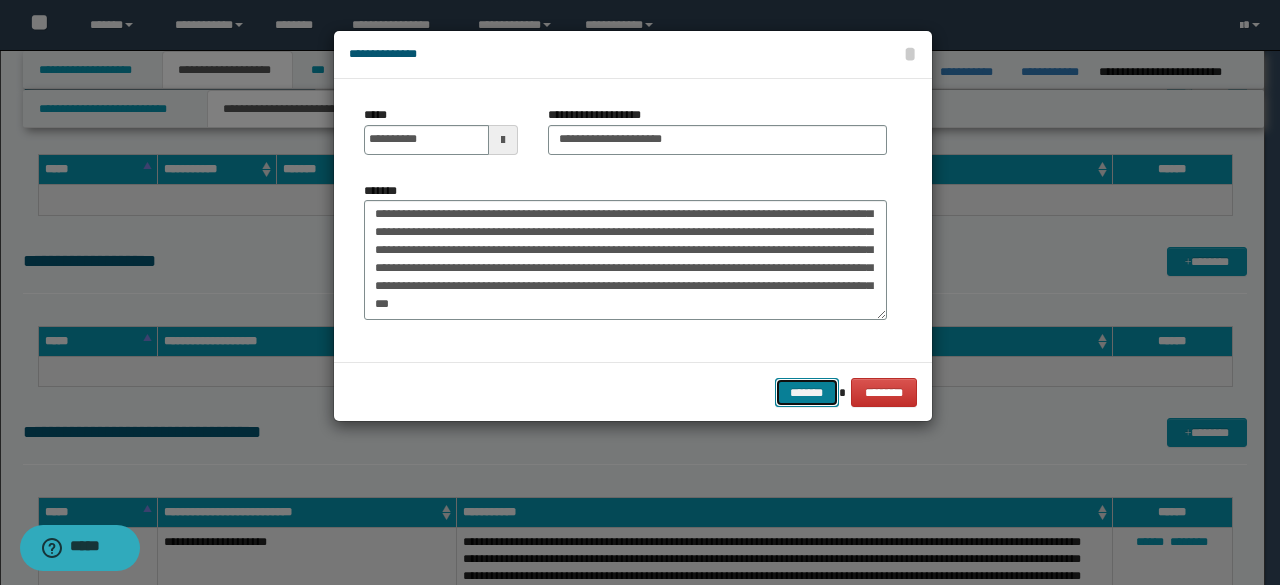 click on "*******" at bounding box center [807, 392] 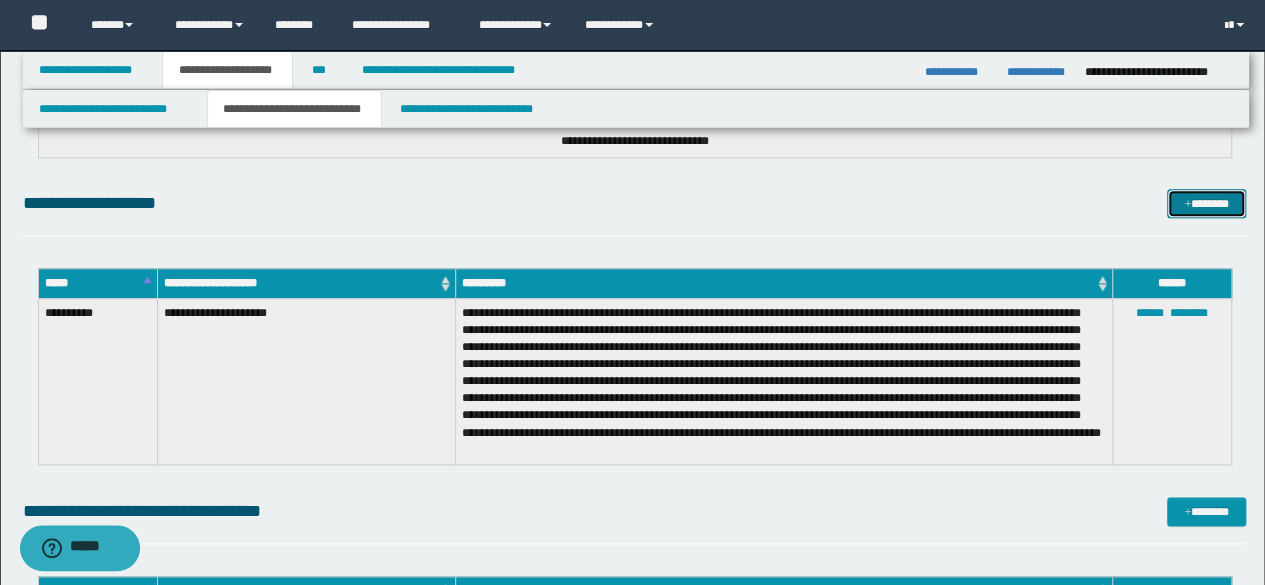 scroll, scrollTop: 4872, scrollLeft: 0, axis: vertical 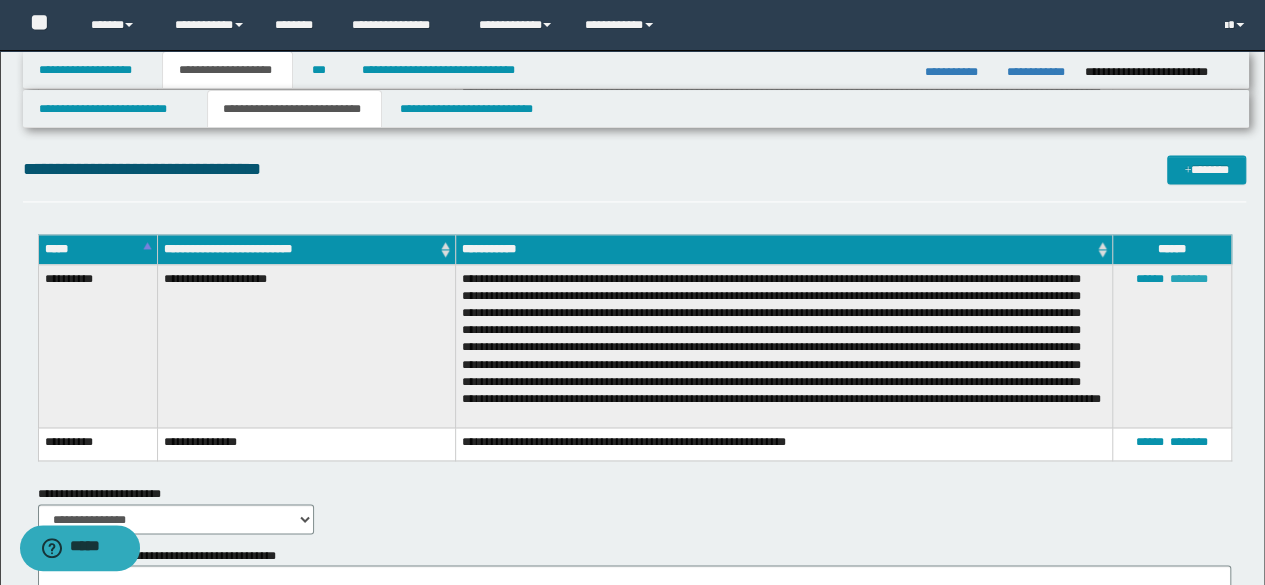 click on "********" at bounding box center [1189, 279] 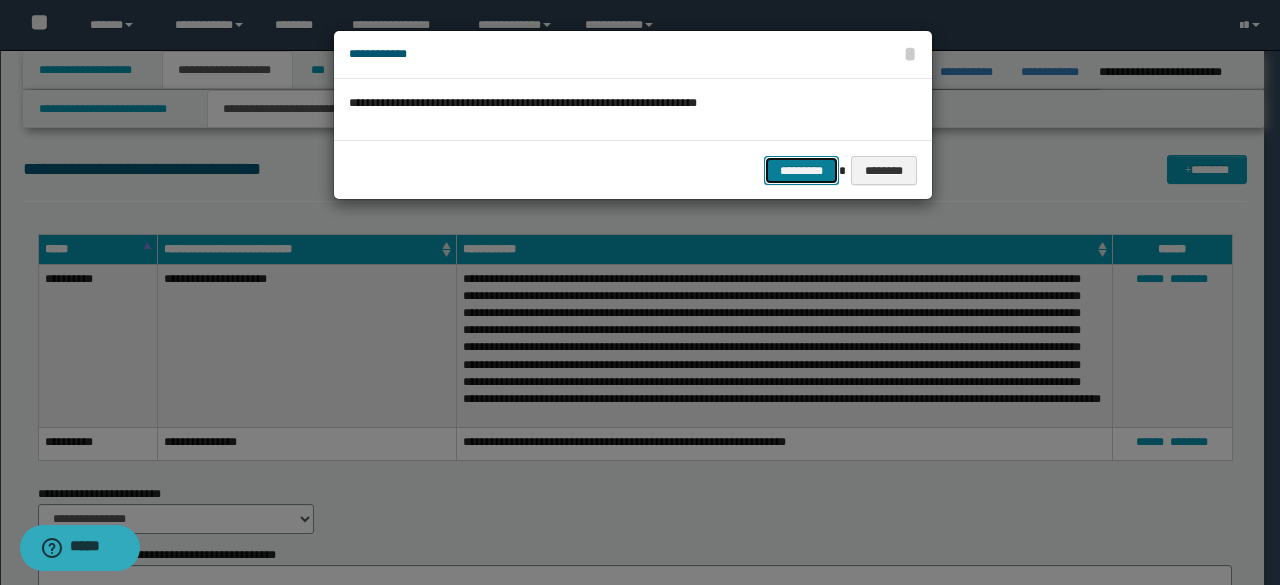 click on "*********" at bounding box center [801, 170] 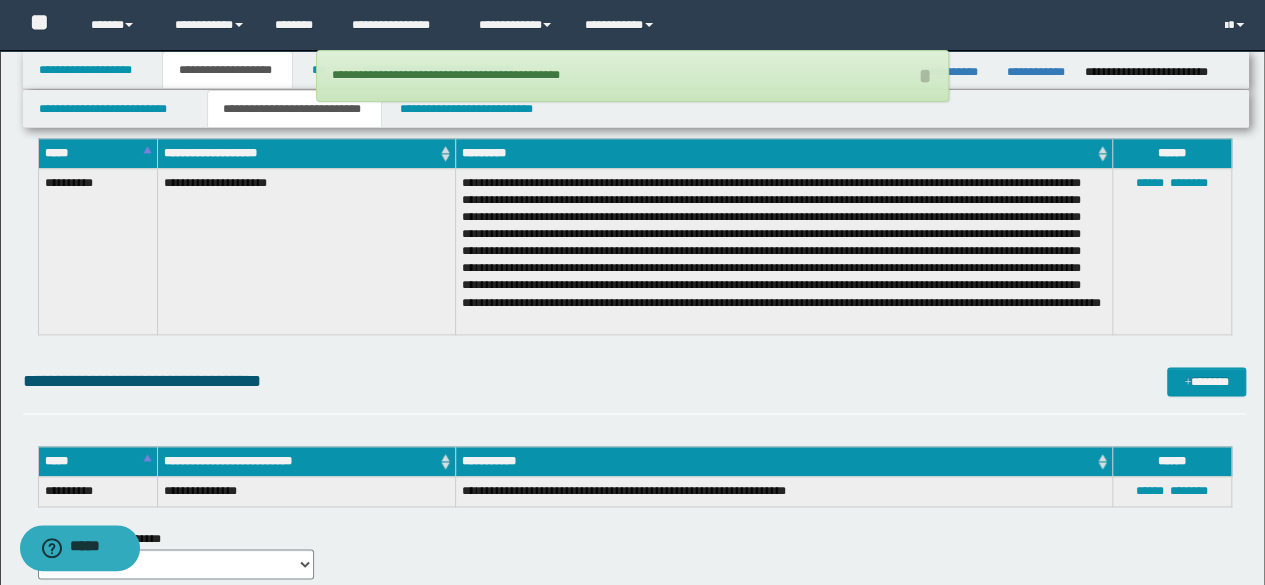 scroll, scrollTop: 4872, scrollLeft: 0, axis: vertical 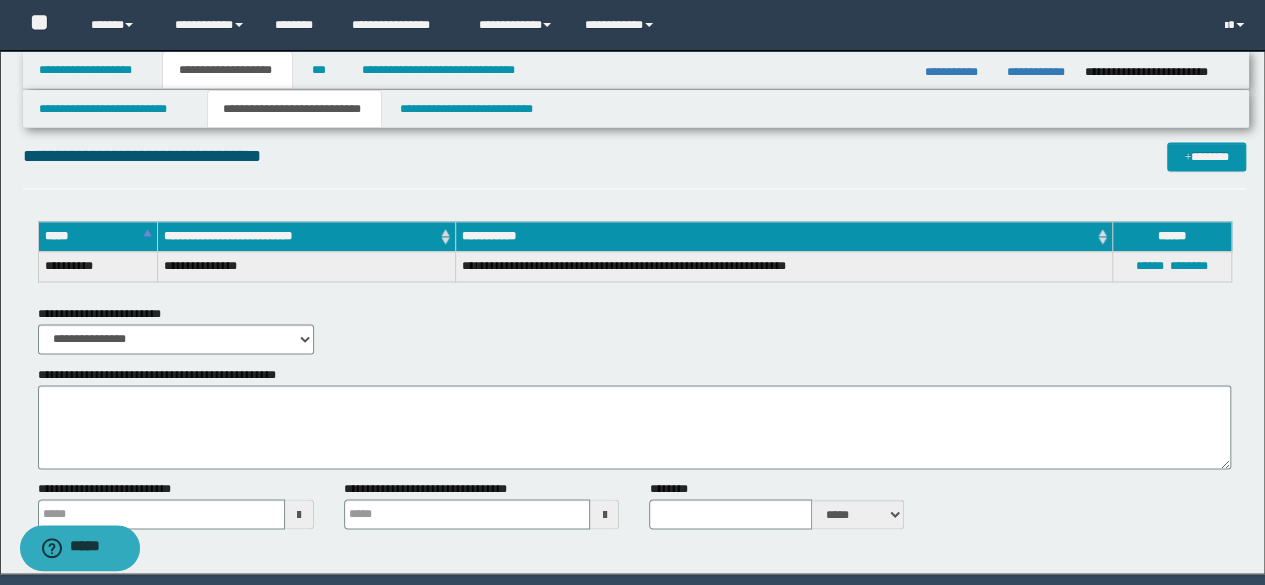 type 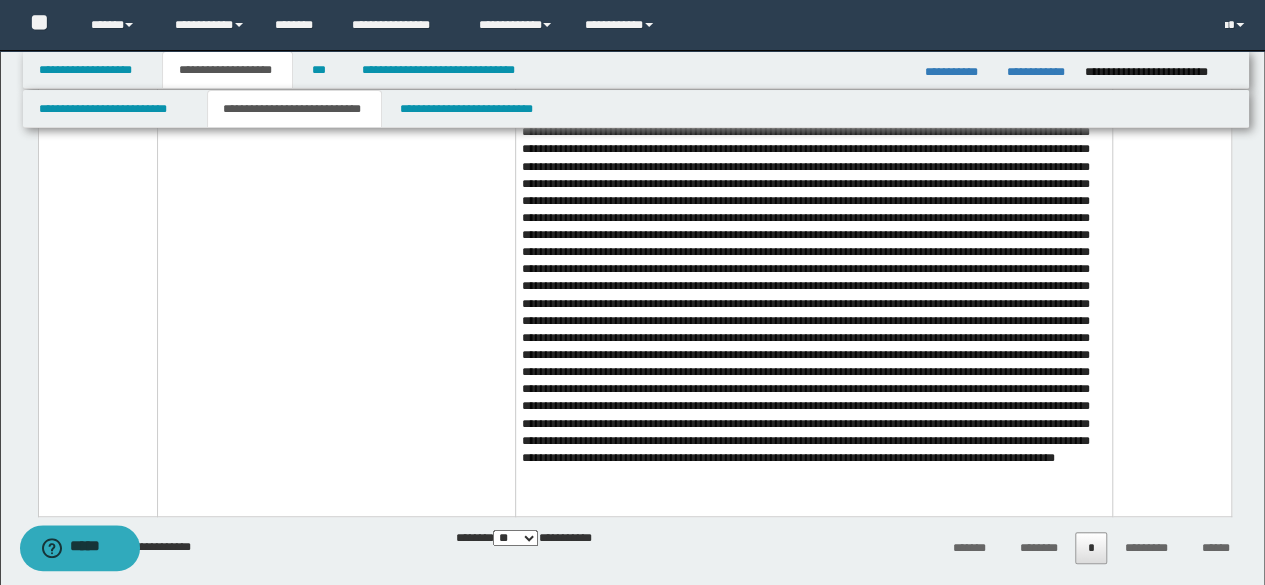 scroll, scrollTop: 4152, scrollLeft: 0, axis: vertical 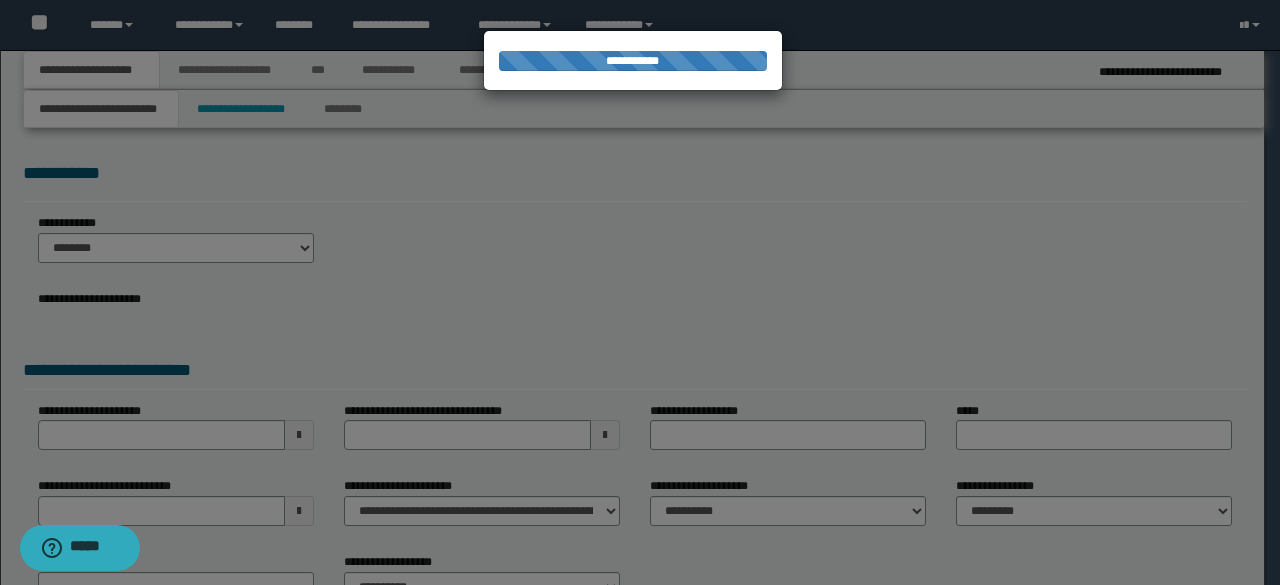 select on "*" 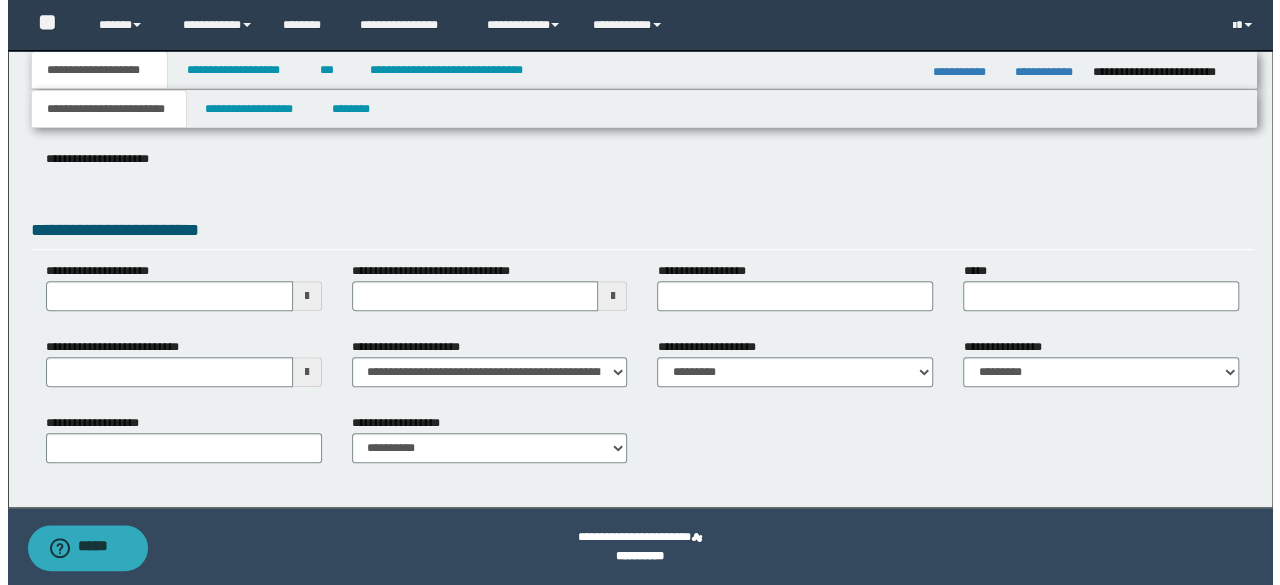 scroll, scrollTop: 0, scrollLeft: 0, axis: both 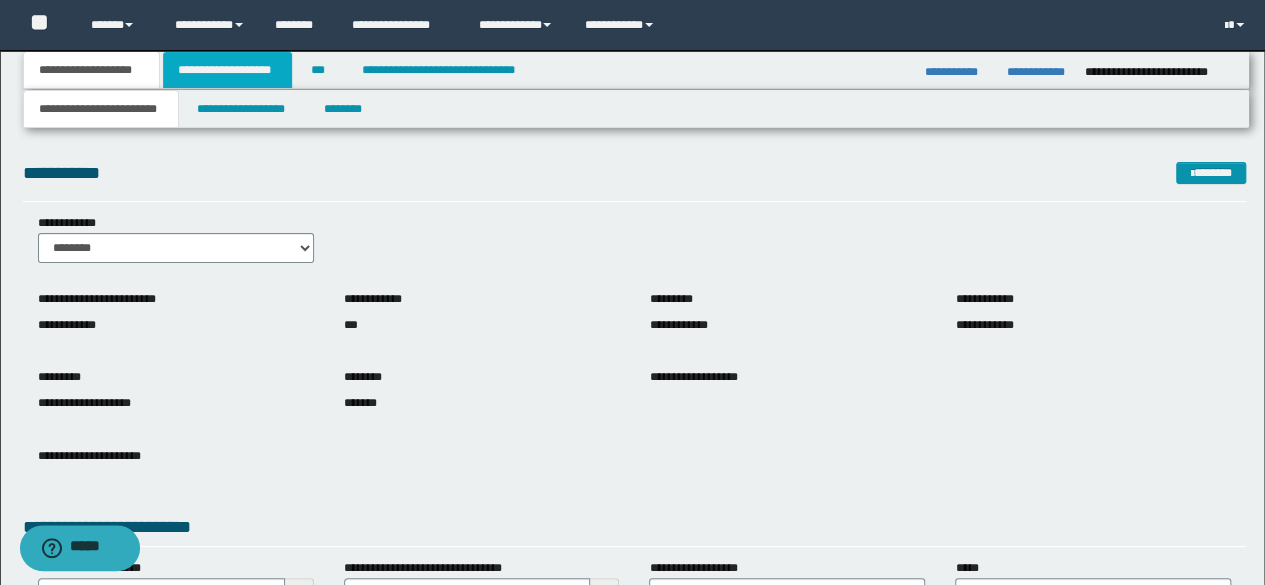 click on "**********" at bounding box center (227, 70) 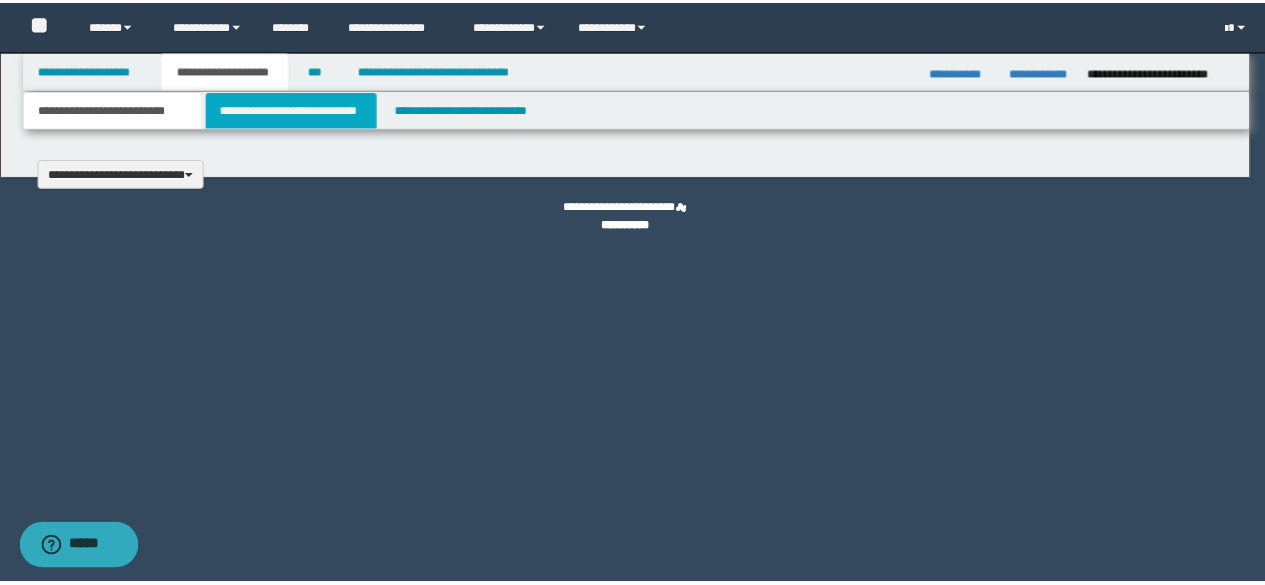 scroll, scrollTop: 0, scrollLeft: 0, axis: both 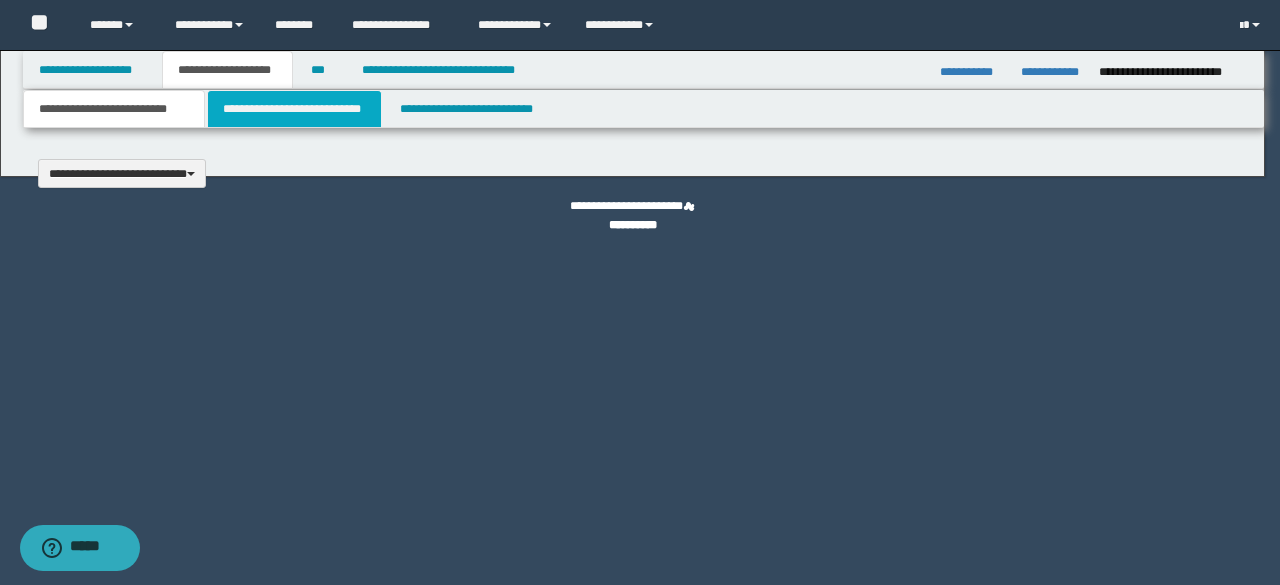 type 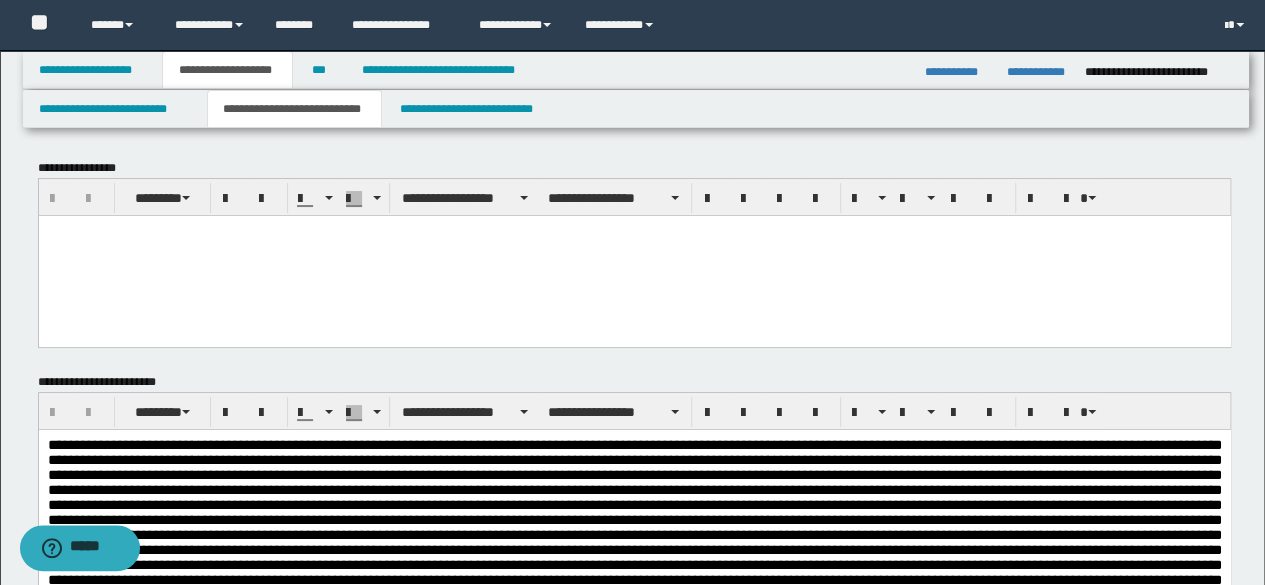 scroll, scrollTop: 0, scrollLeft: 0, axis: both 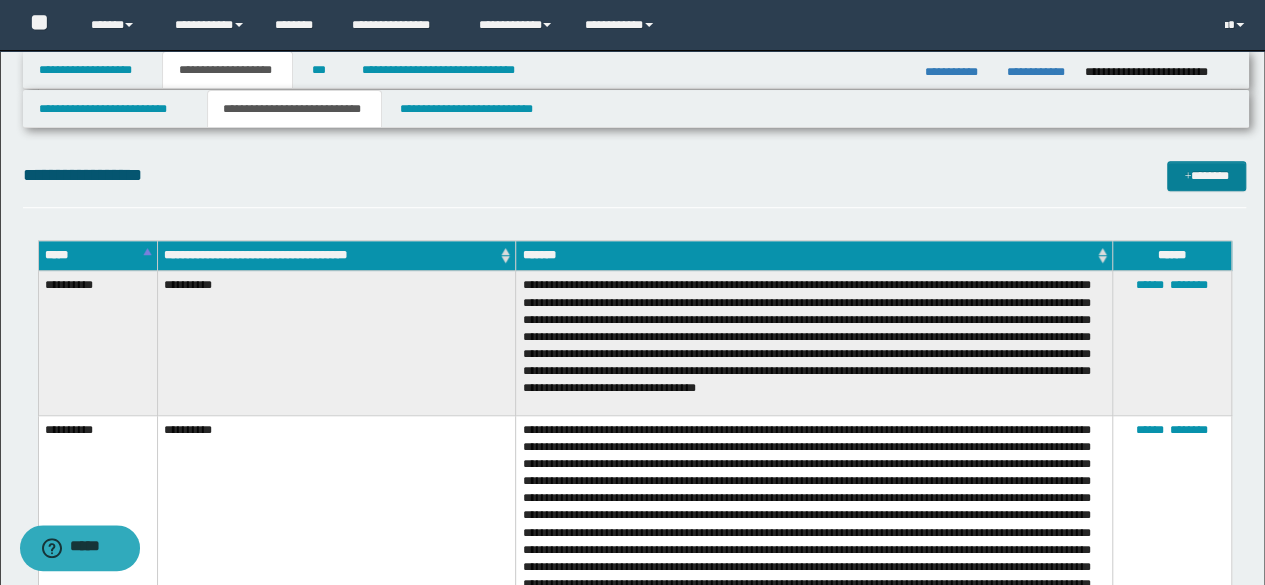 click on "**********" at bounding box center [635, 184] 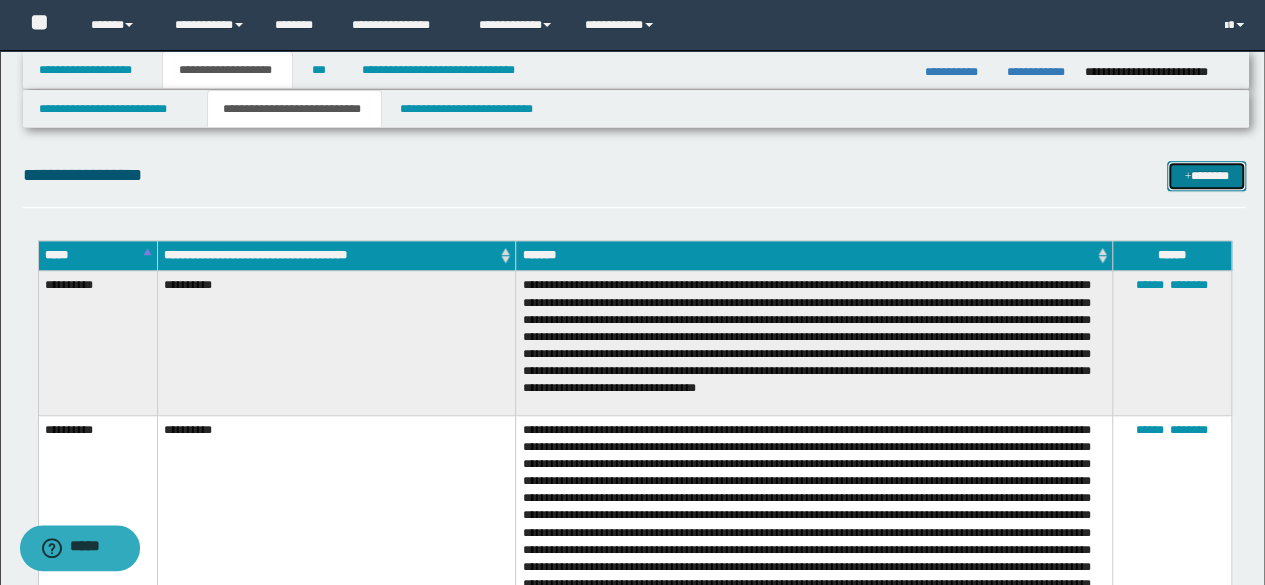 click on "*******" at bounding box center (1206, 175) 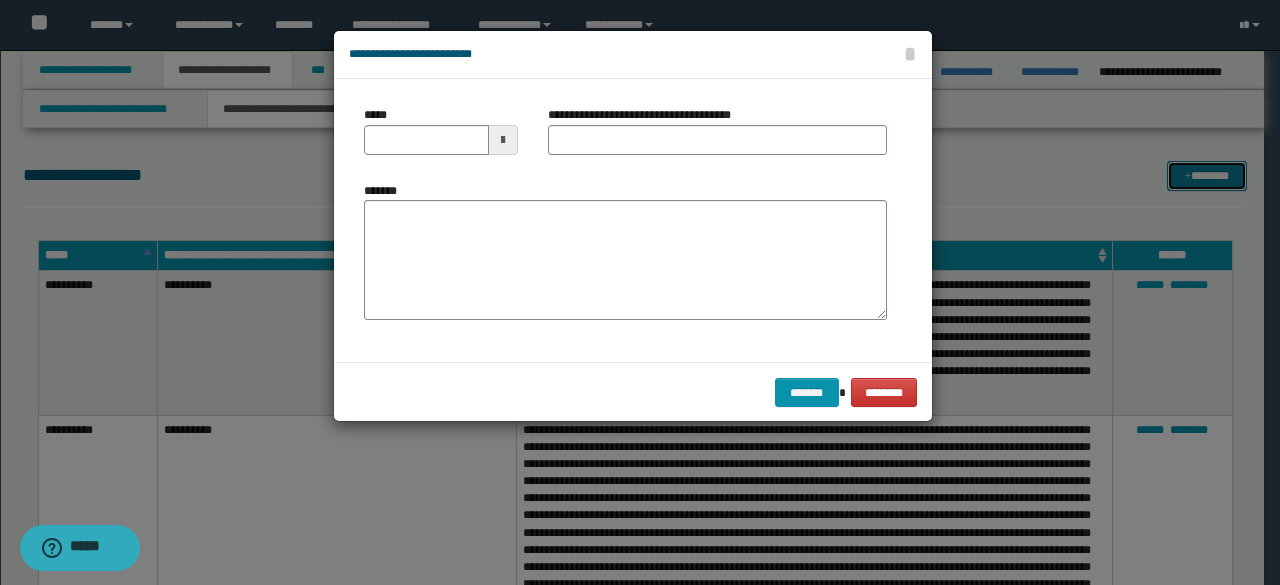 type 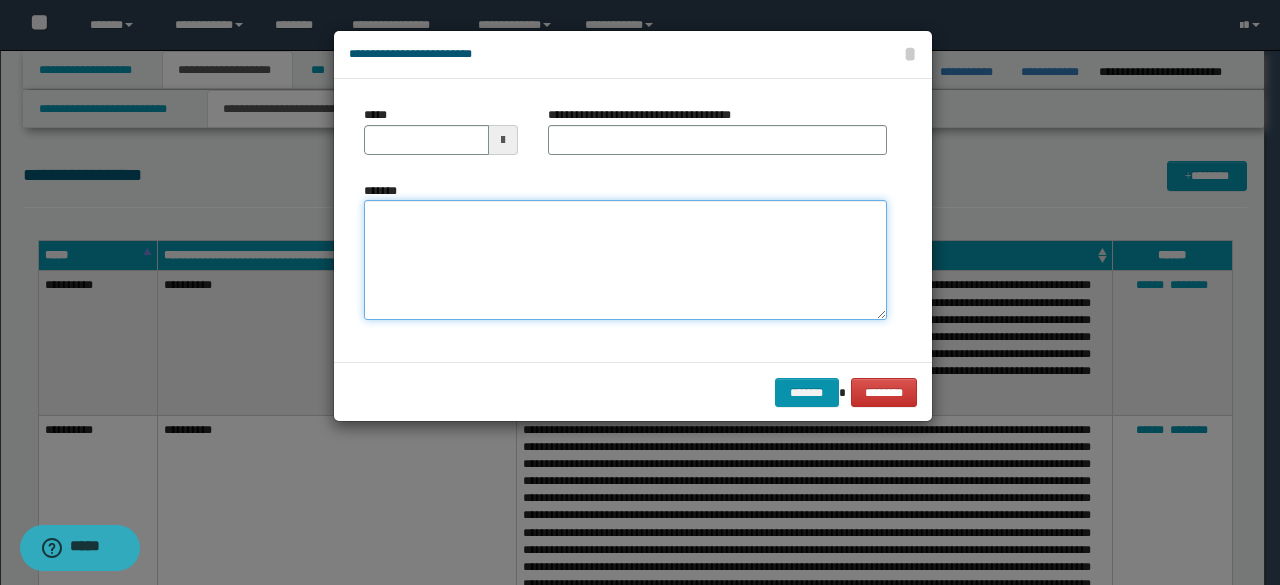 click on "*******" at bounding box center [625, 260] 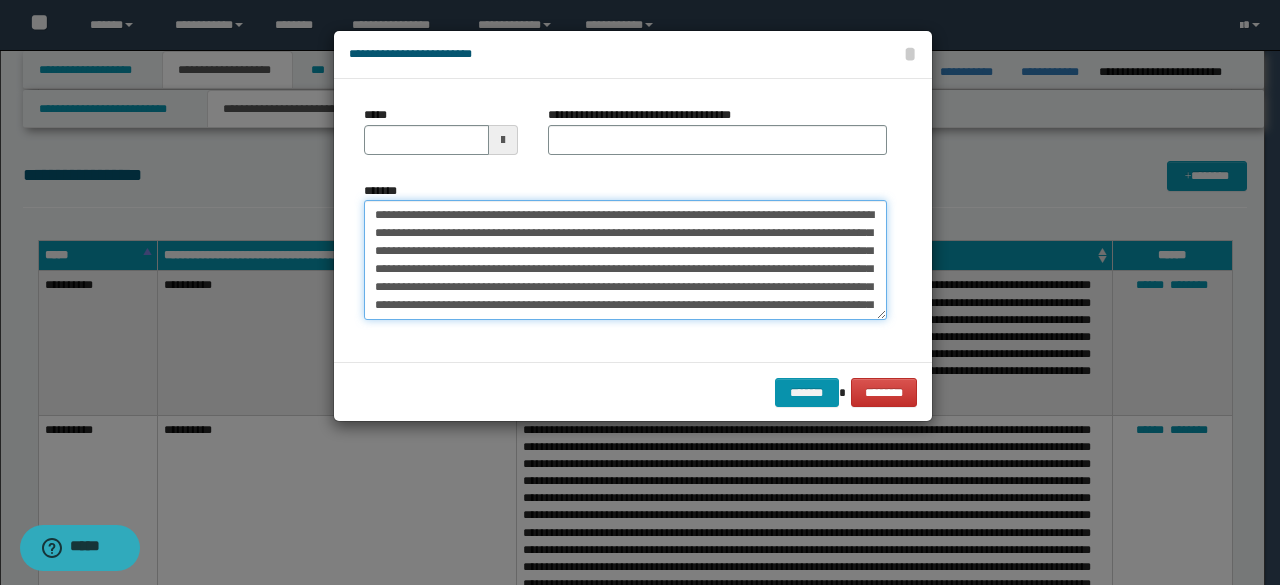 scroll, scrollTop: 282, scrollLeft: 0, axis: vertical 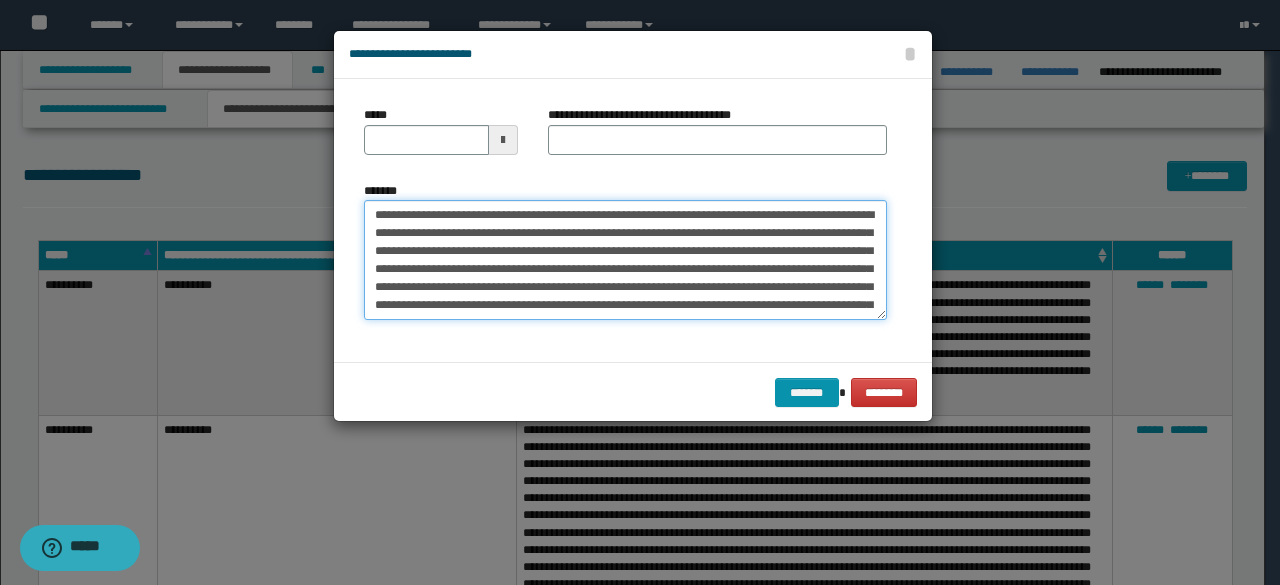 drag, startPoint x: 370, startPoint y: 213, endPoint x: 420, endPoint y: 209, distance: 50.159744 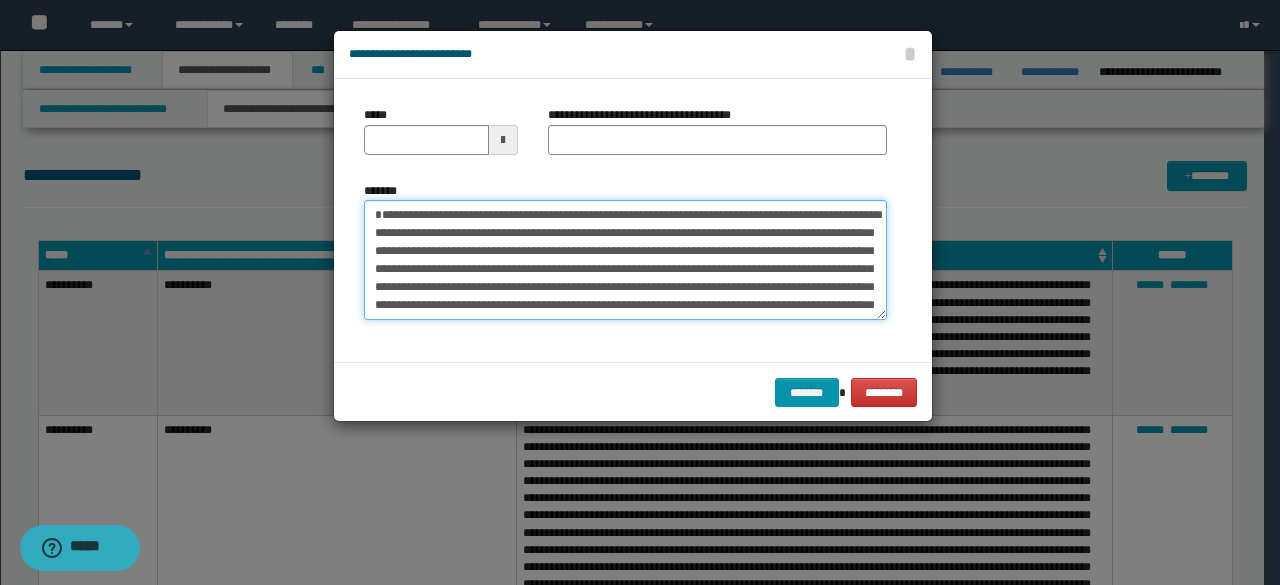type 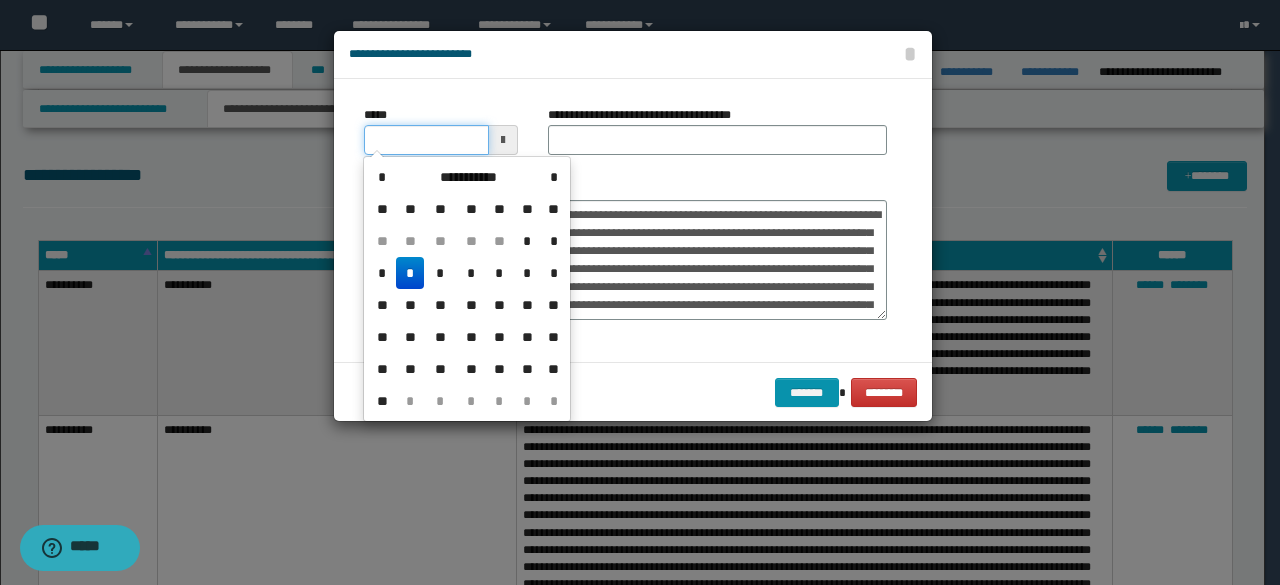 click on "*****" at bounding box center [426, 140] 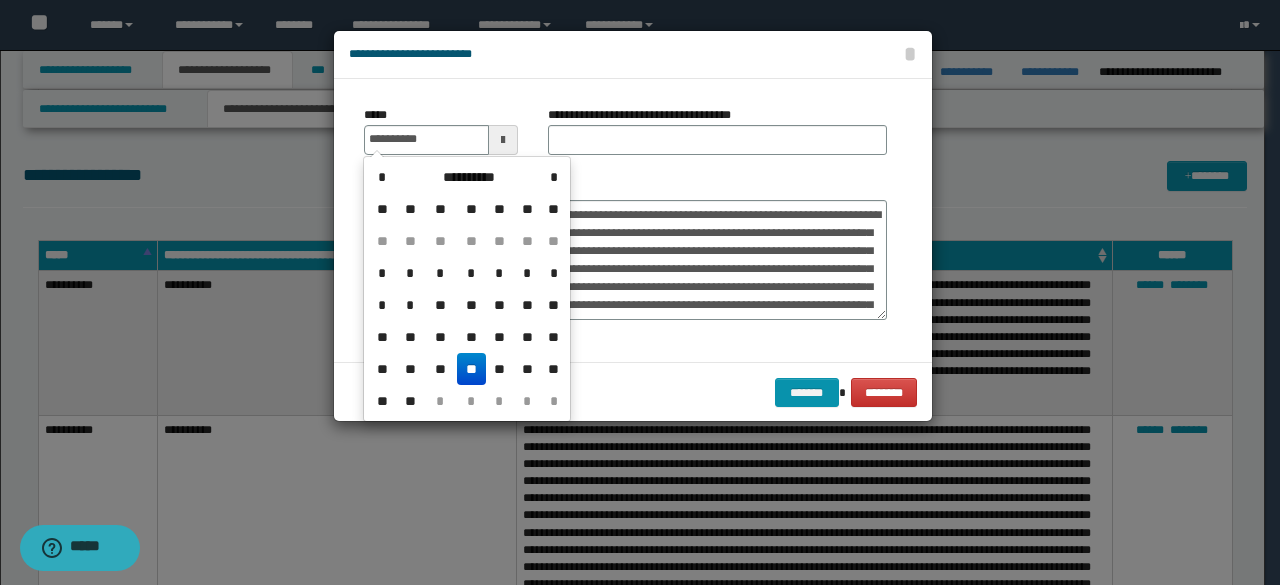 click on "**" at bounding box center [471, 369] 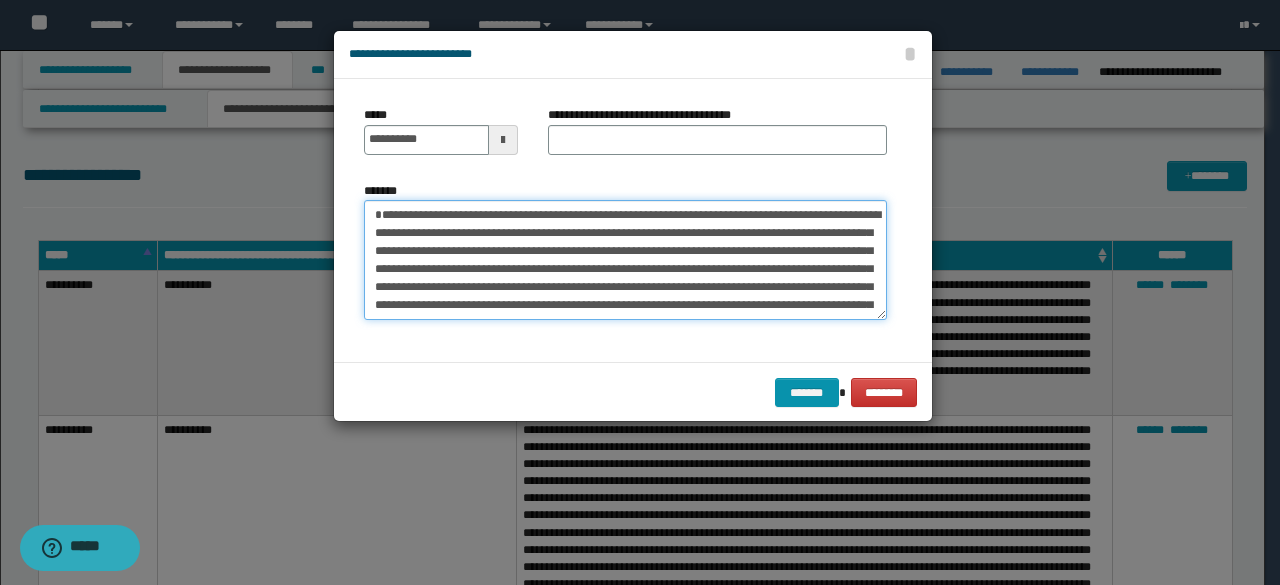 drag, startPoint x: 375, startPoint y: 213, endPoint x: 407, endPoint y: 225, distance: 34.176014 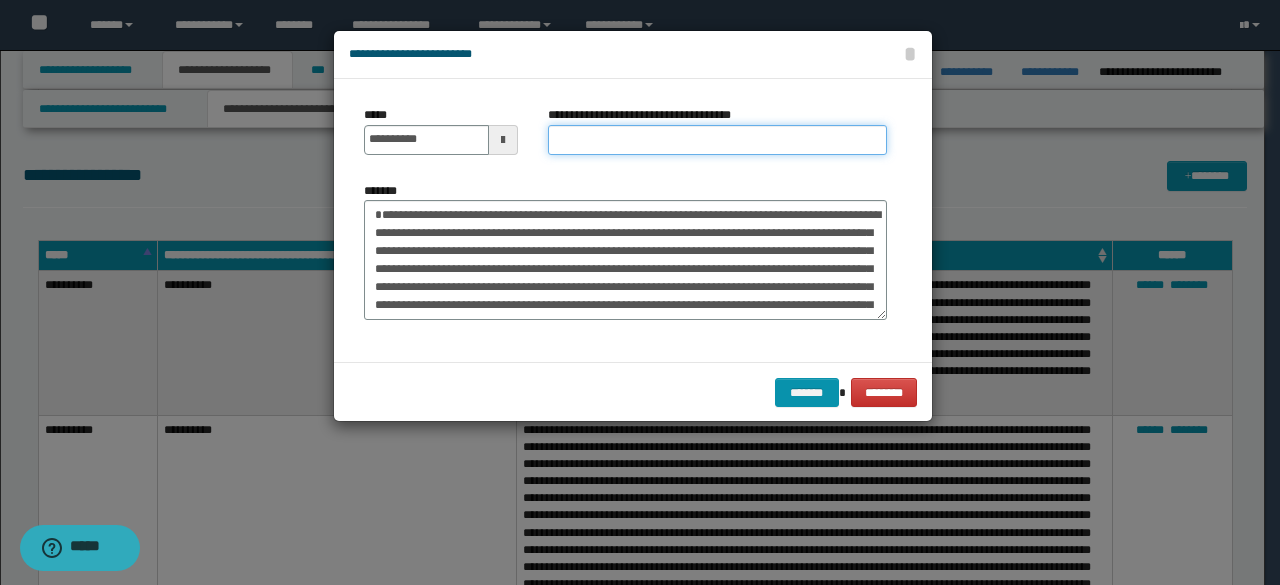click on "**********" at bounding box center [717, 140] 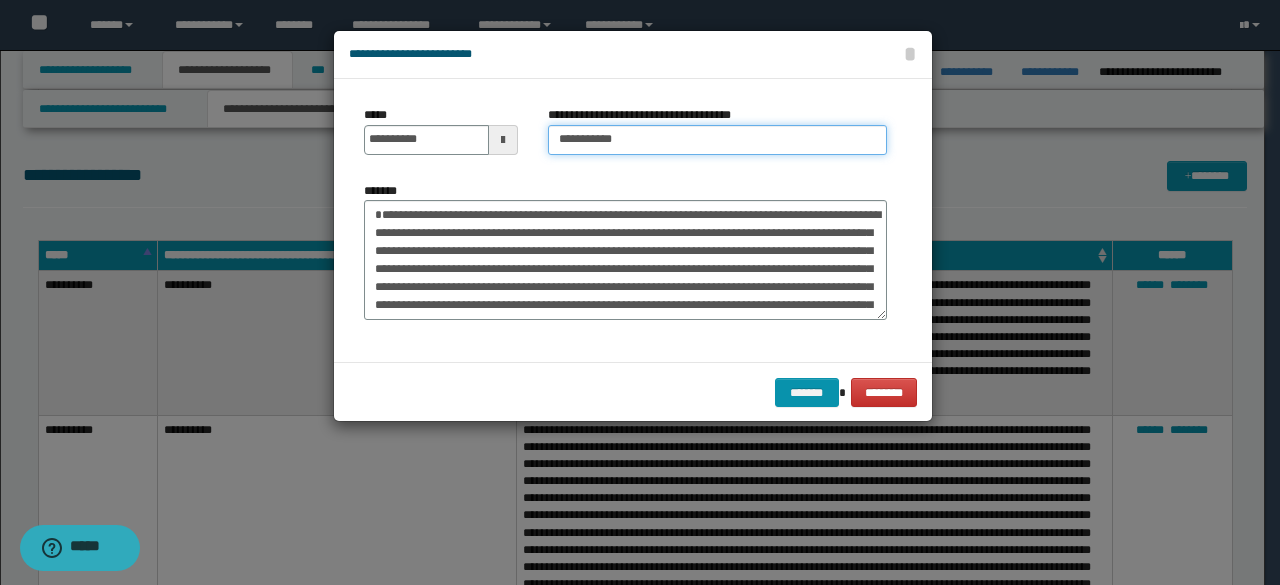 type on "**********" 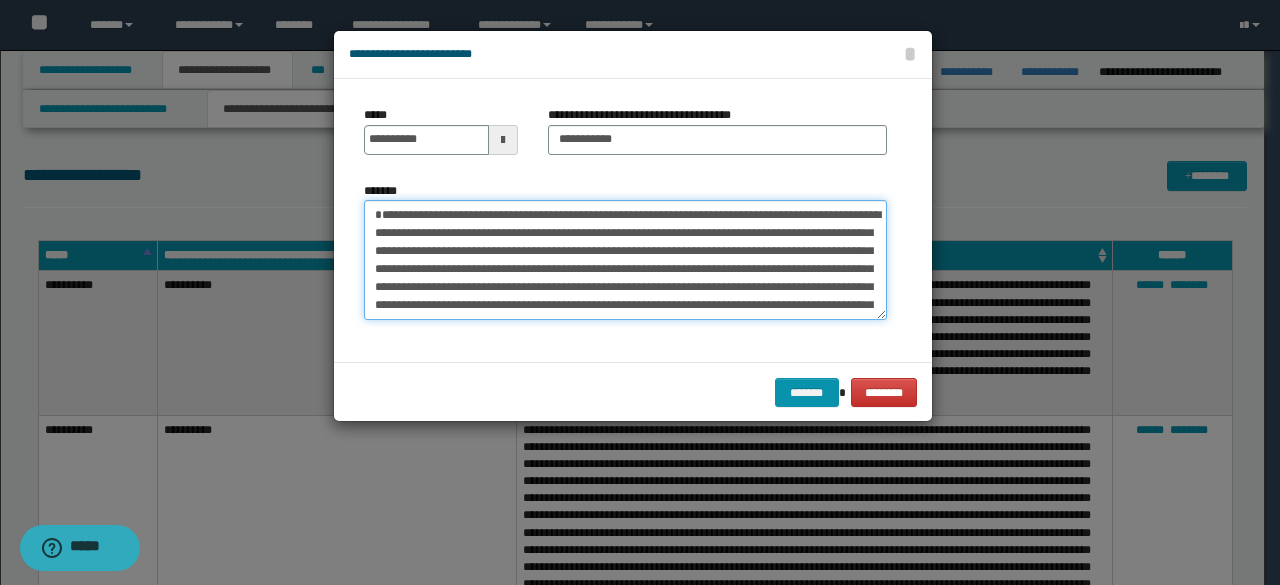click on "*******" at bounding box center (625, 259) 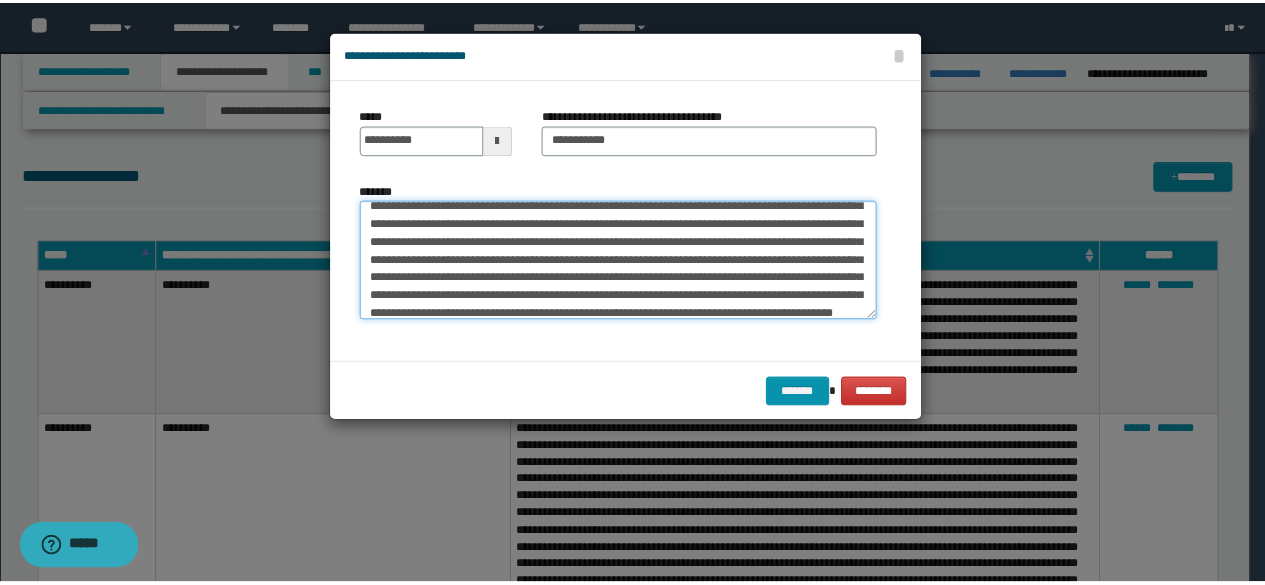 scroll, scrollTop: 288, scrollLeft: 0, axis: vertical 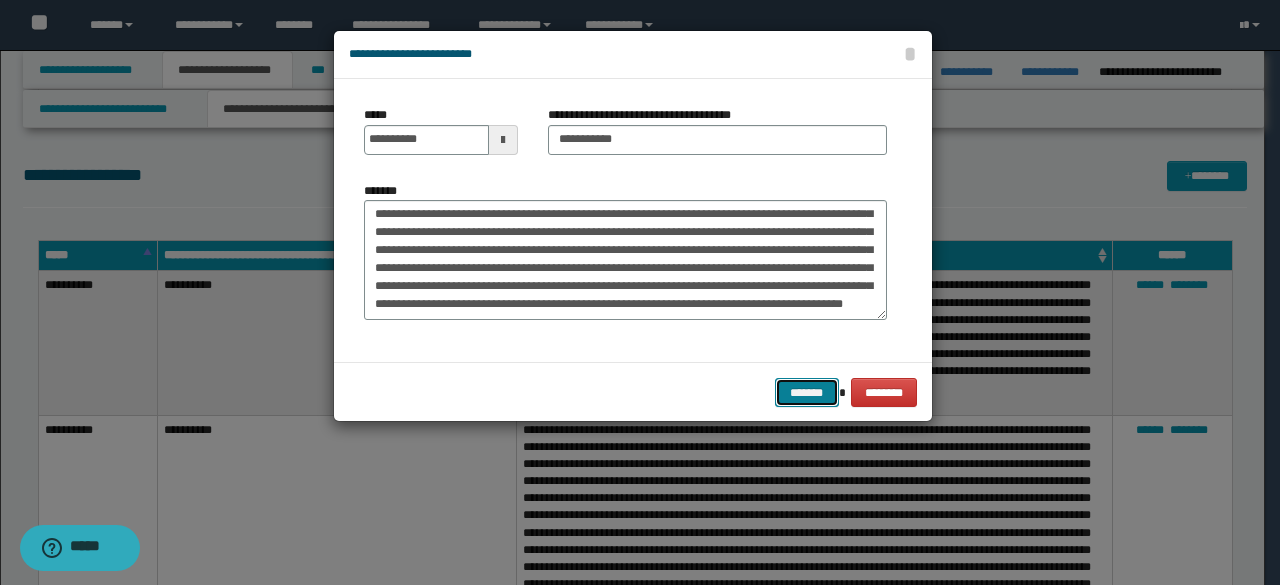 click on "*******" at bounding box center [807, 392] 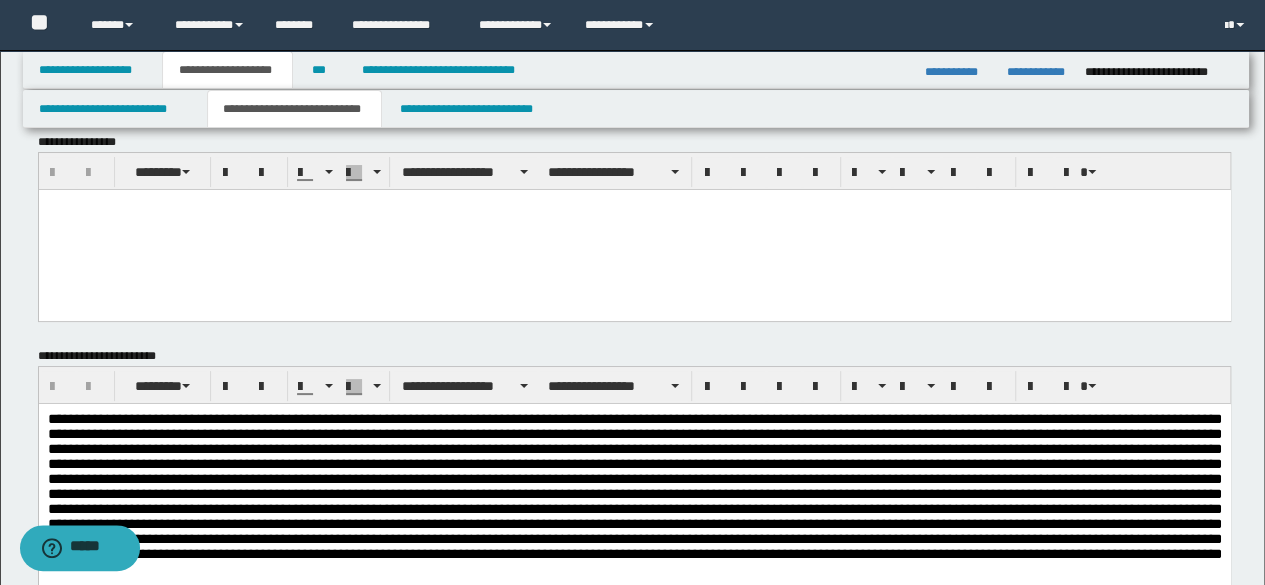 scroll, scrollTop: 0, scrollLeft: 0, axis: both 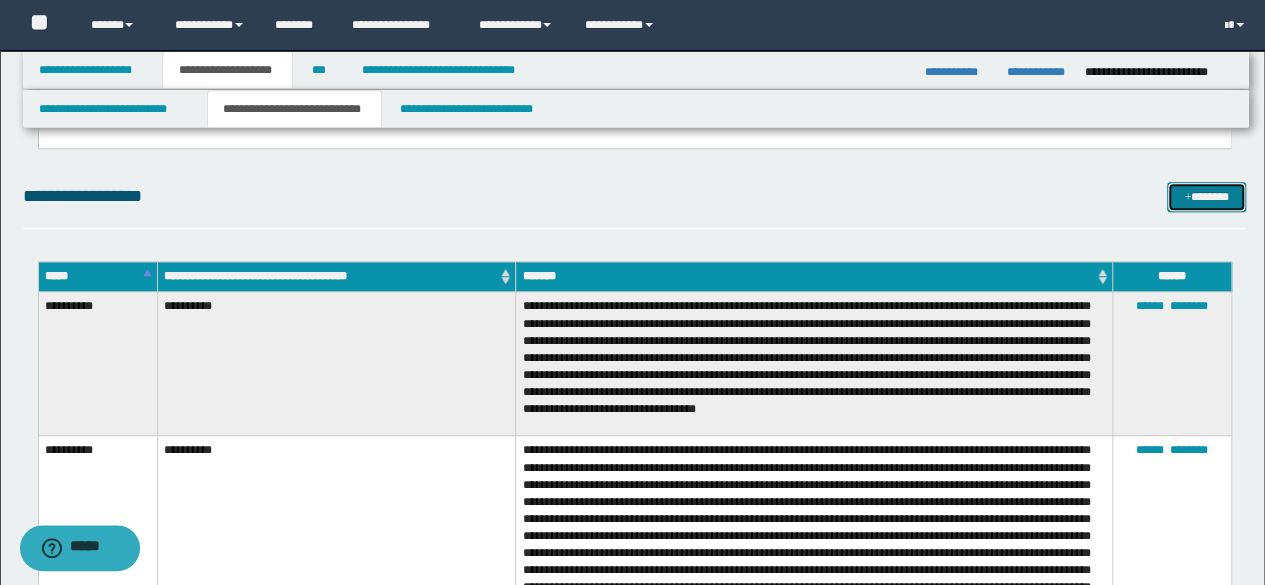 click on "*******" at bounding box center (1206, 196) 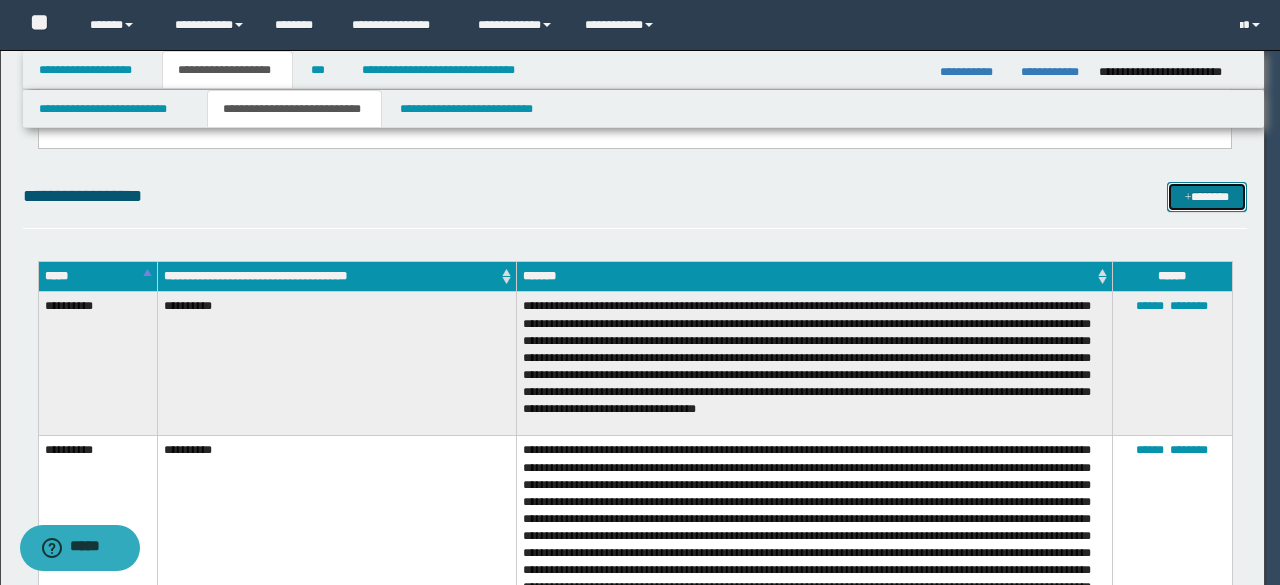 scroll, scrollTop: 0, scrollLeft: 0, axis: both 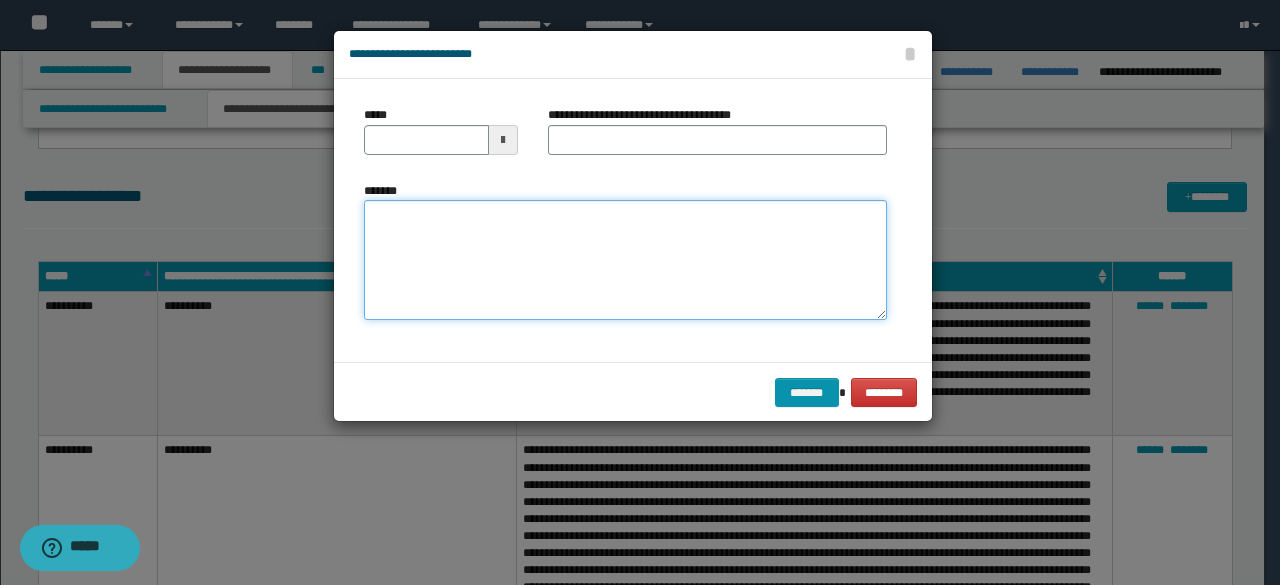 click on "*******" at bounding box center [625, 259] 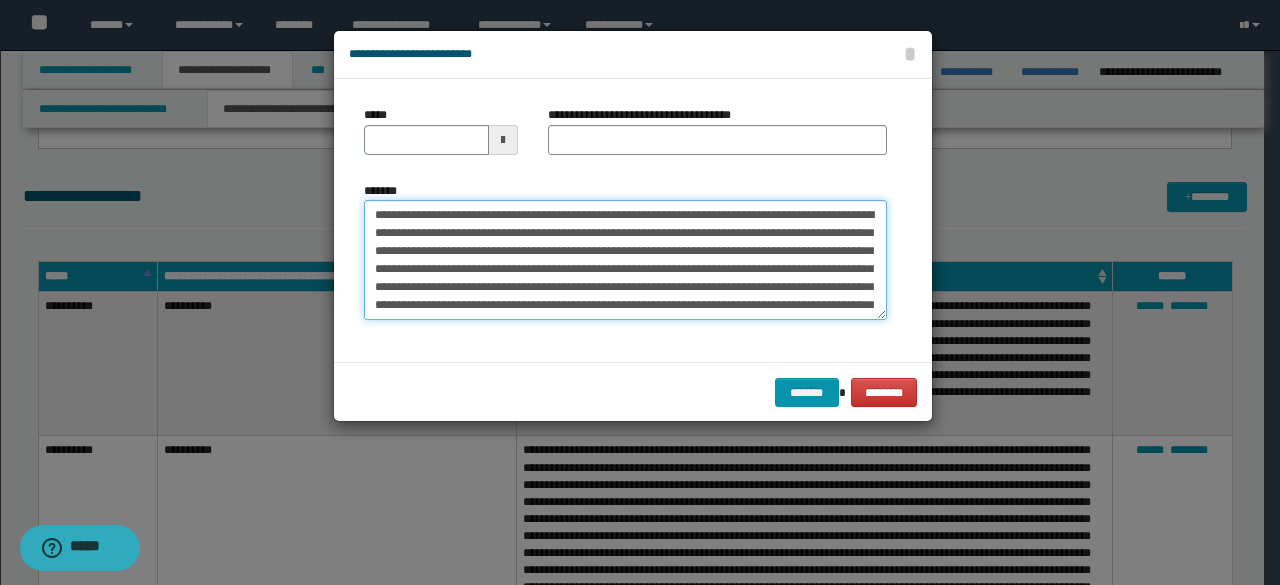 scroll, scrollTop: 318, scrollLeft: 0, axis: vertical 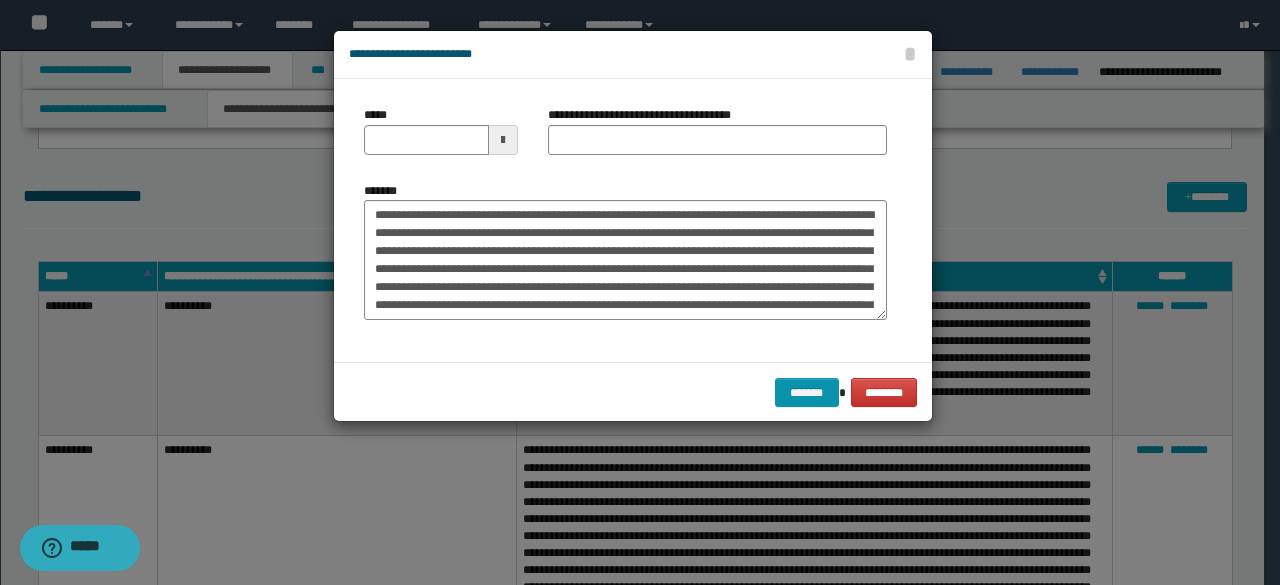 drag, startPoint x: 360, startPoint y: 212, endPoint x: 381, endPoint y: 216, distance: 21.377558 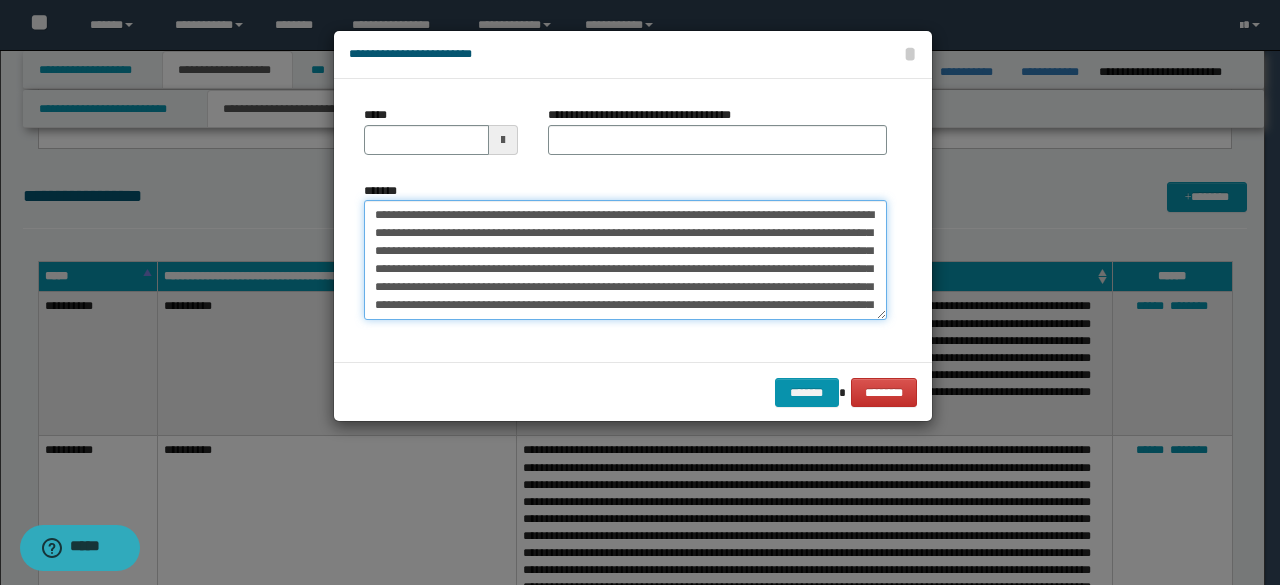 drag, startPoint x: 385, startPoint y: 217, endPoint x: 423, endPoint y: 214, distance: 38.118237 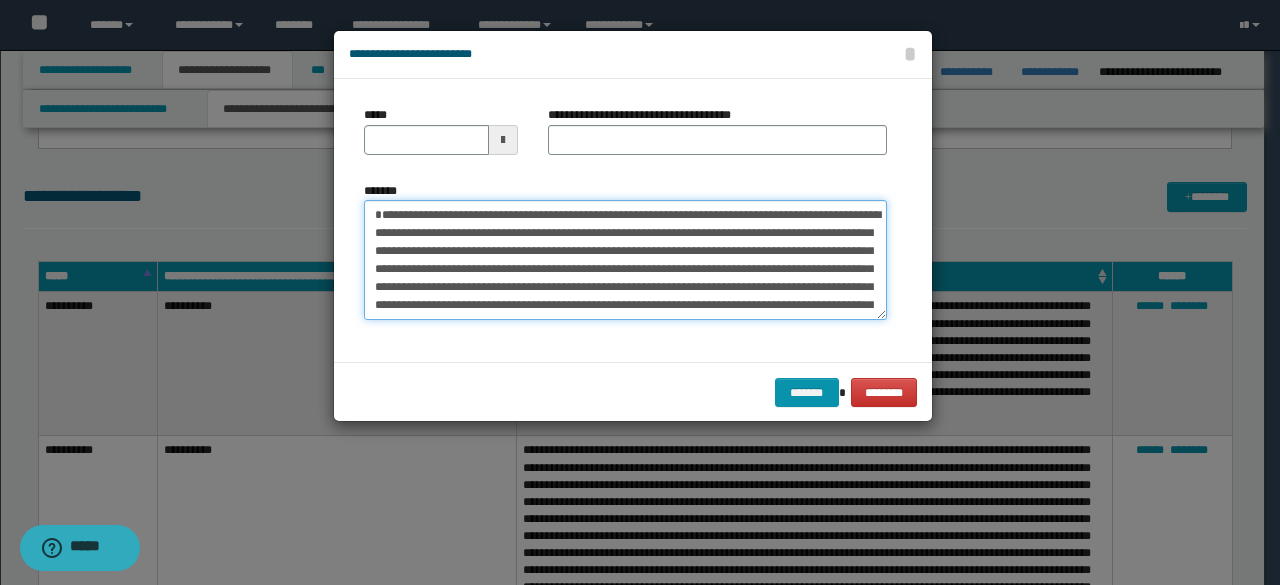 type 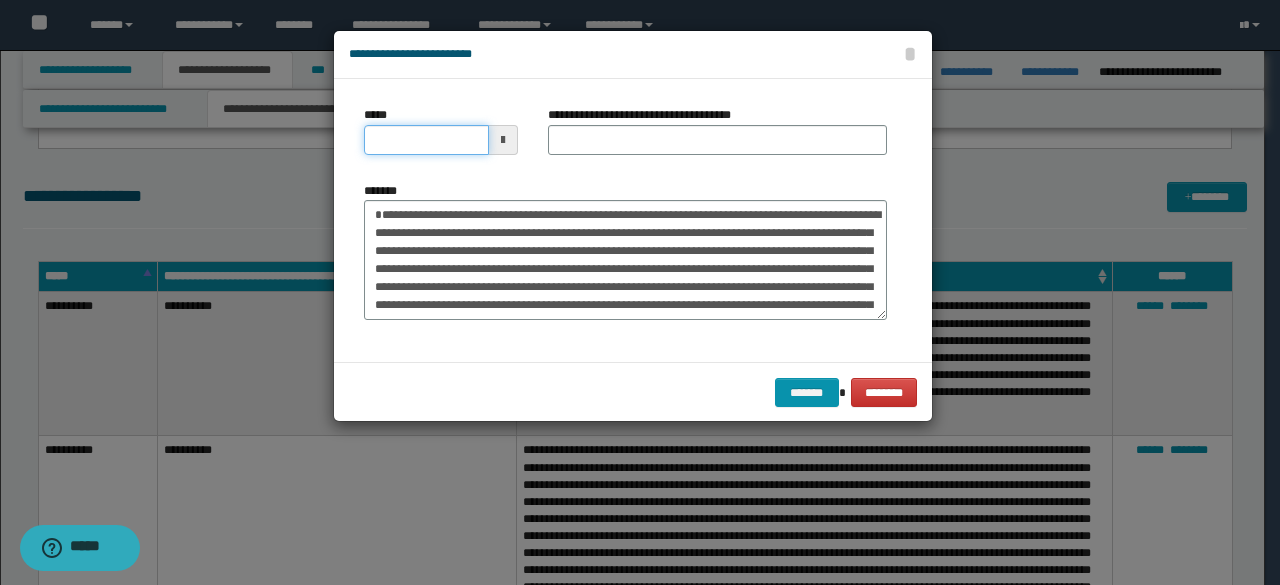 click on "*****" at bounding box center (426, 140) 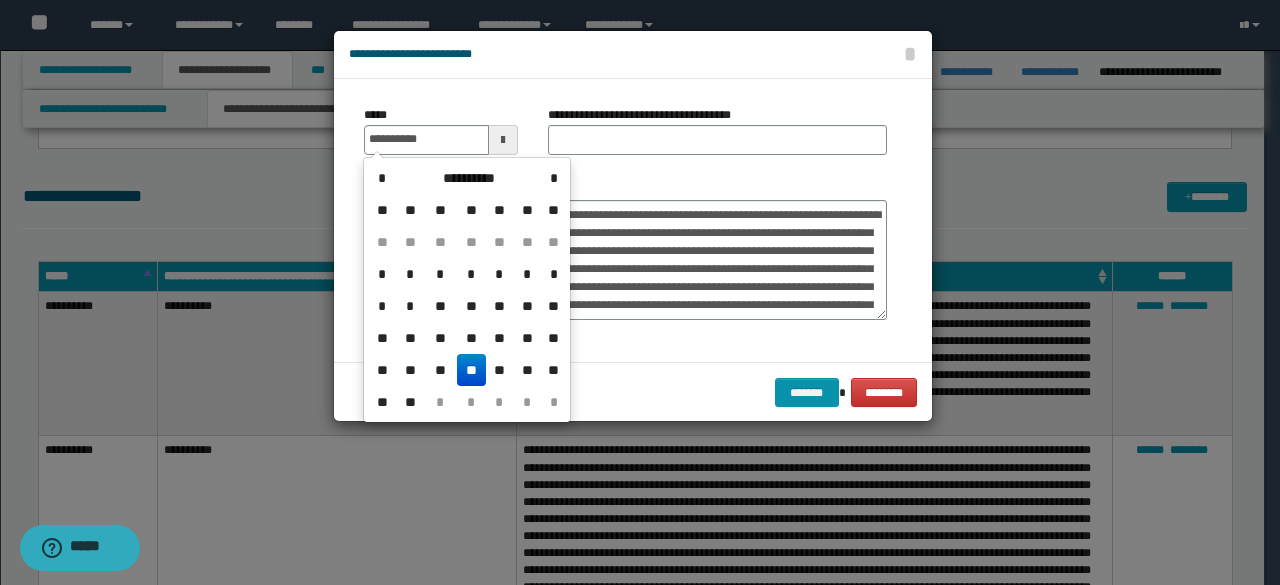 click on "**" at bounding box center [471, 370] 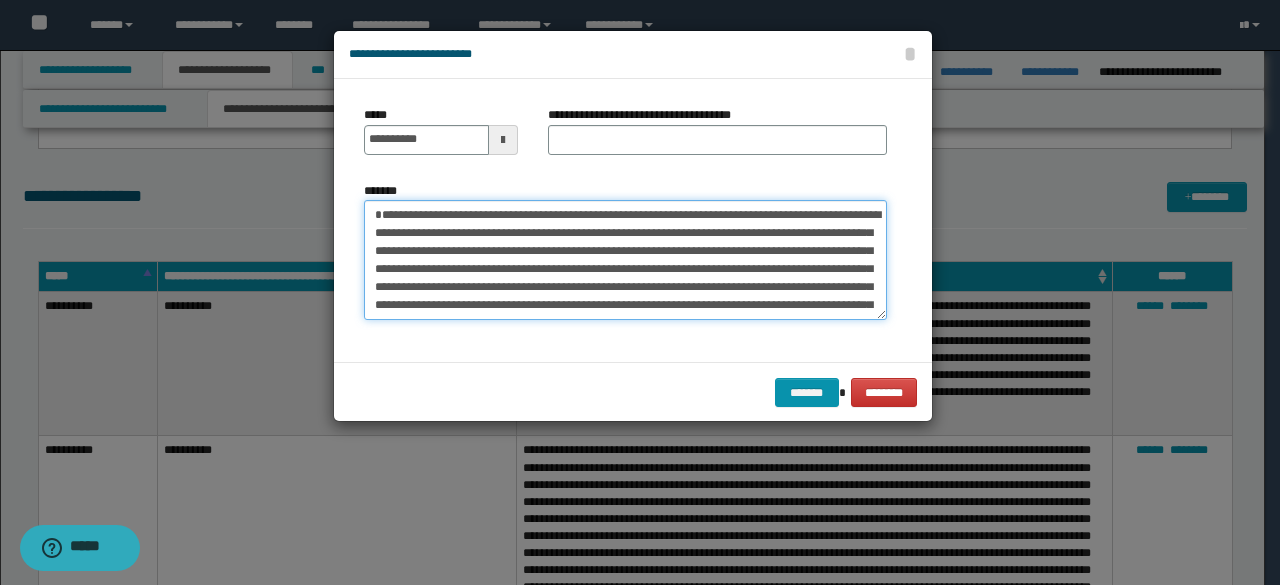 drag, startPoint x: 380, startPoint y: 207, endPoint x: 446, endPoint y: 200, distance: 66.37017 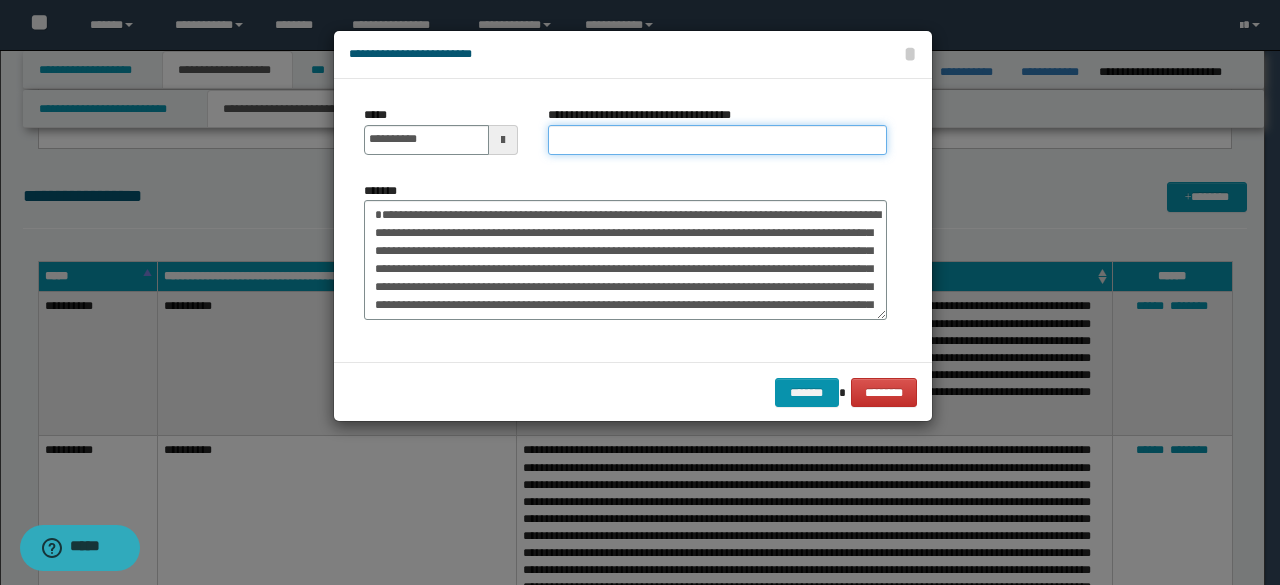 click on "**********" at bounding box center [717, 140] 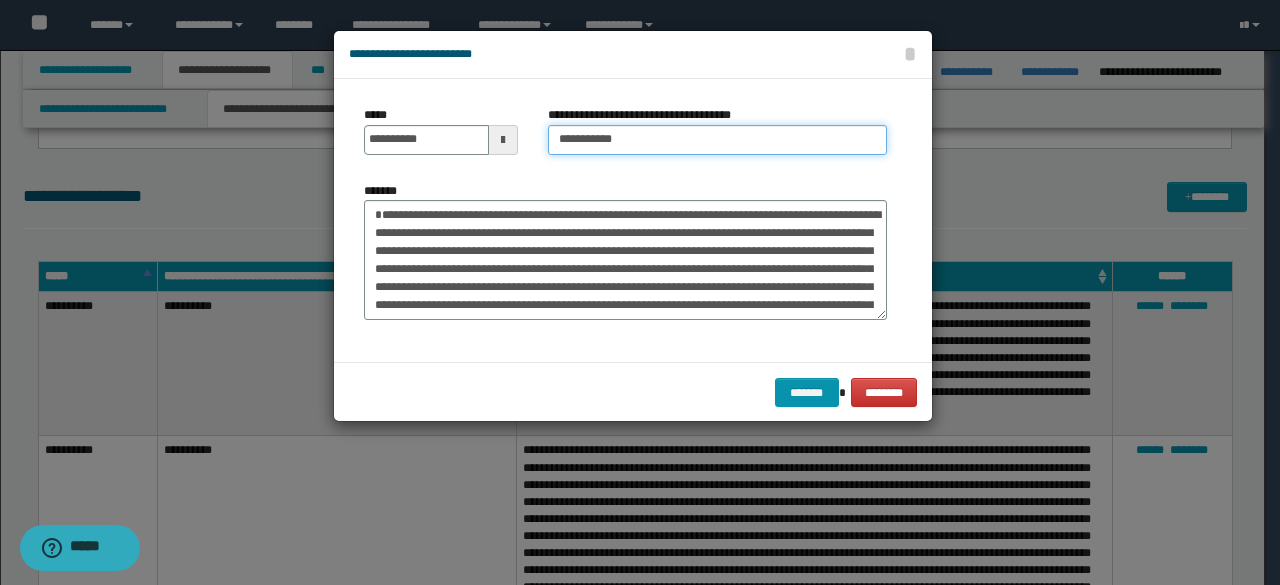 type on "**********" 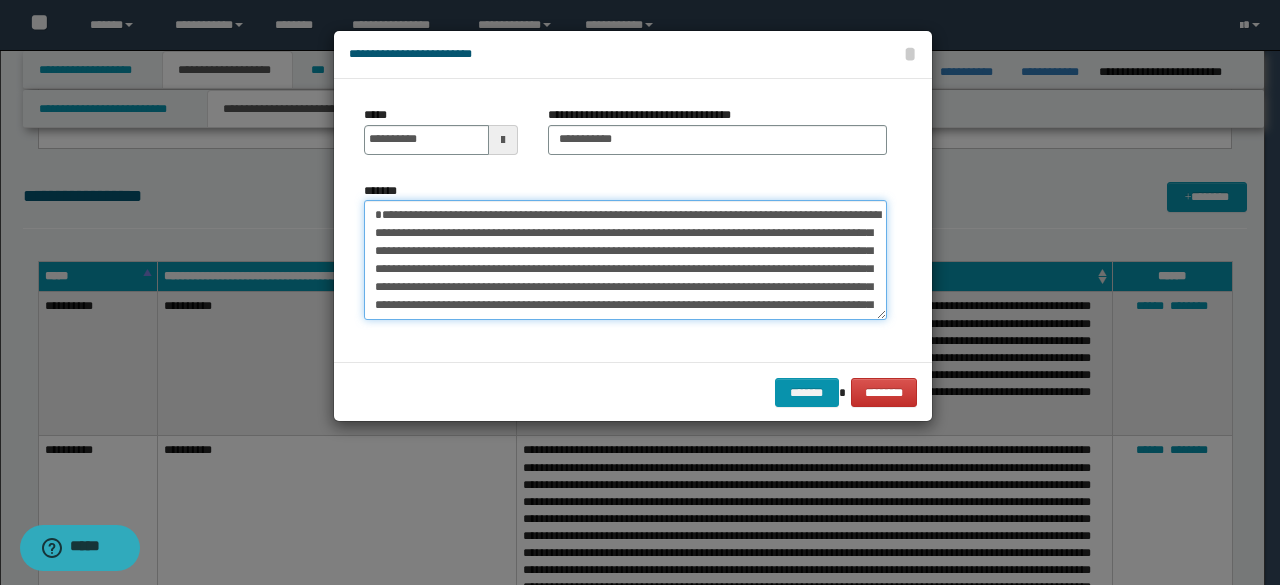 click on "*******" at bounding box center (625, 259) 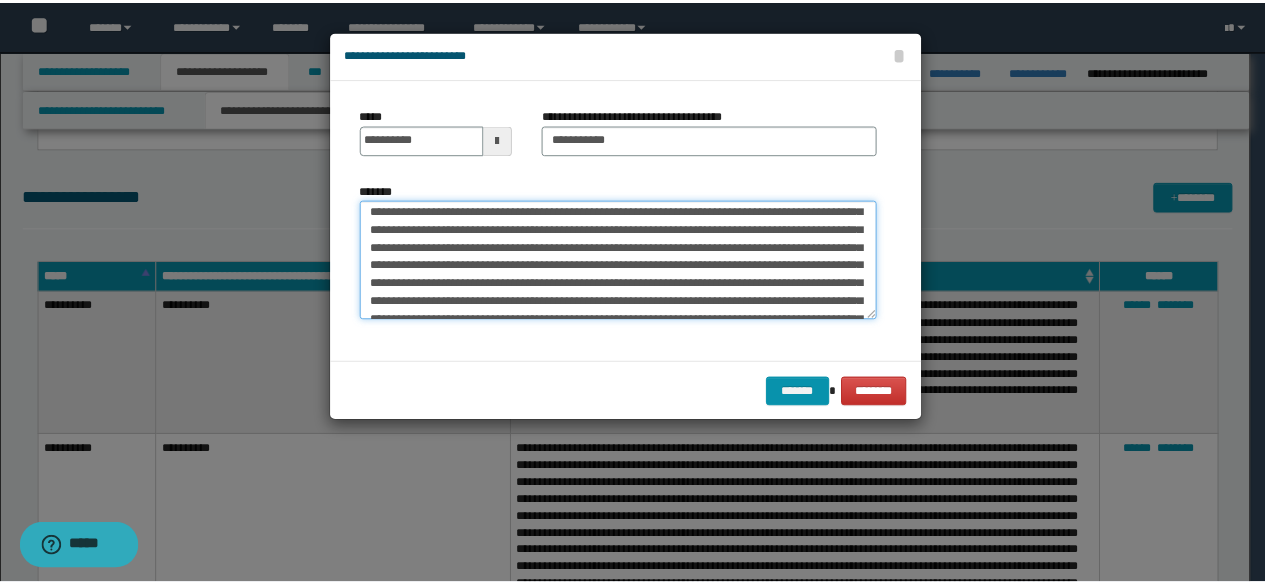 scroll, scrollTop: 324, scrollLeft: 0, axis: vertical 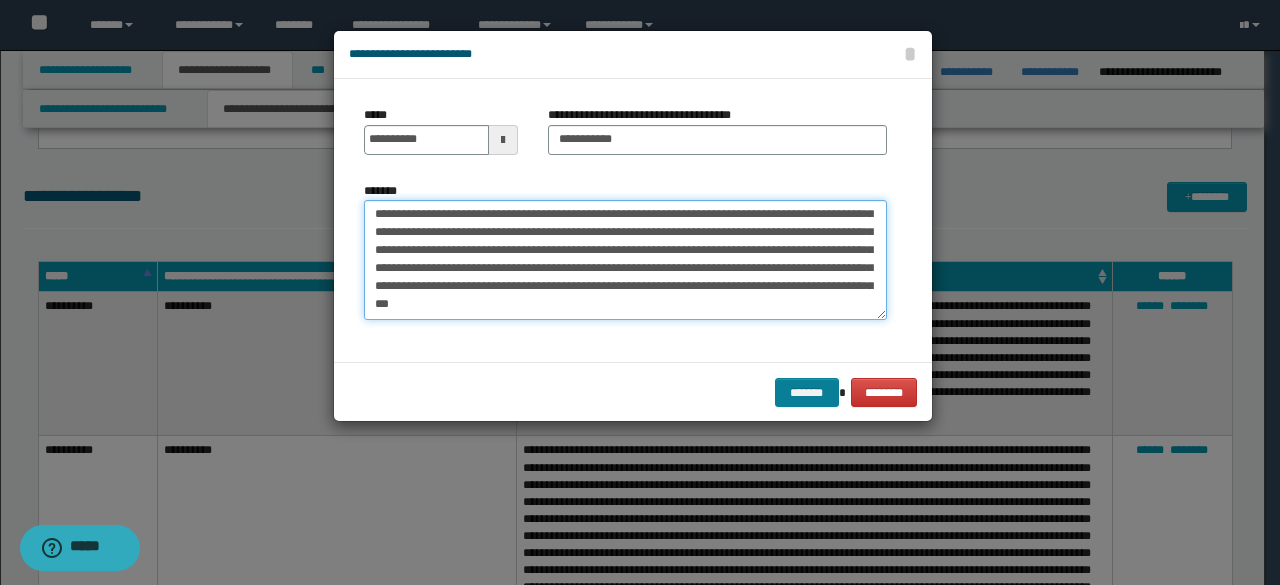 type on "**********" 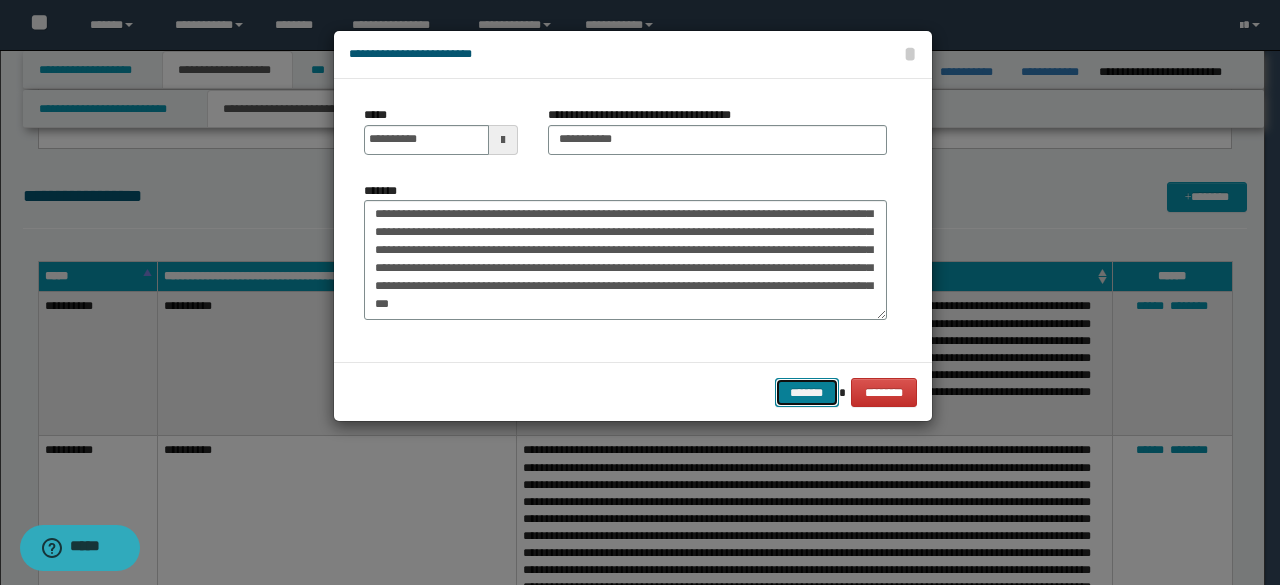 click on "*******" at bounding box center (807, 392) 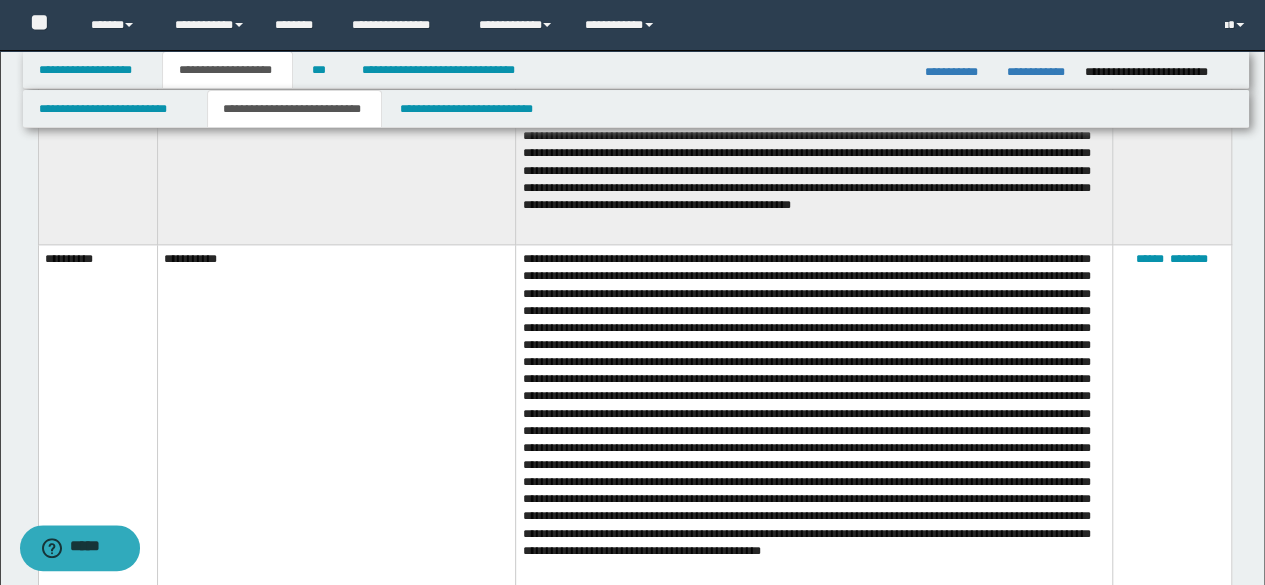 scroll, scrollTop: 4843, scrollLeft: 0, axis: vertical 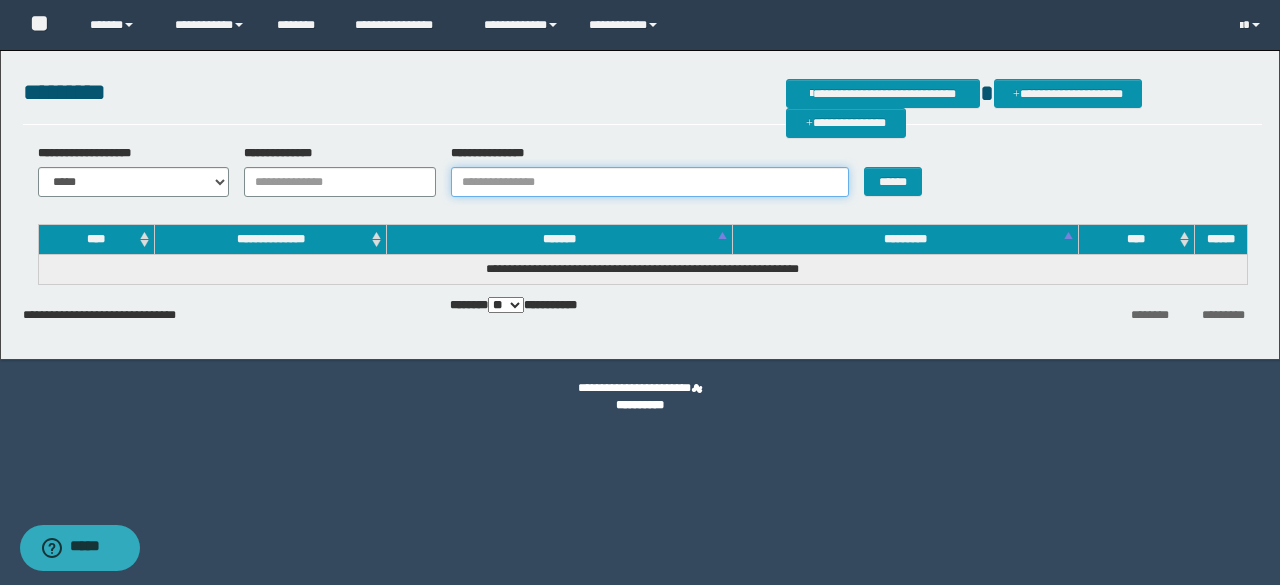 click on "**********" at bounding box center (650, 182) 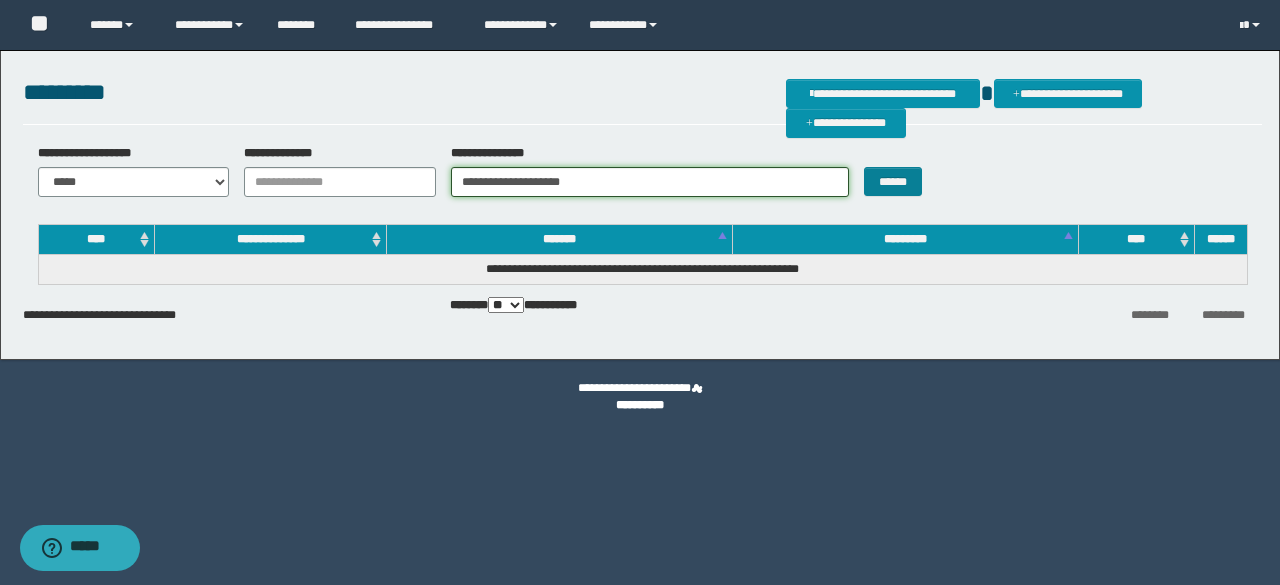 type on "**********" 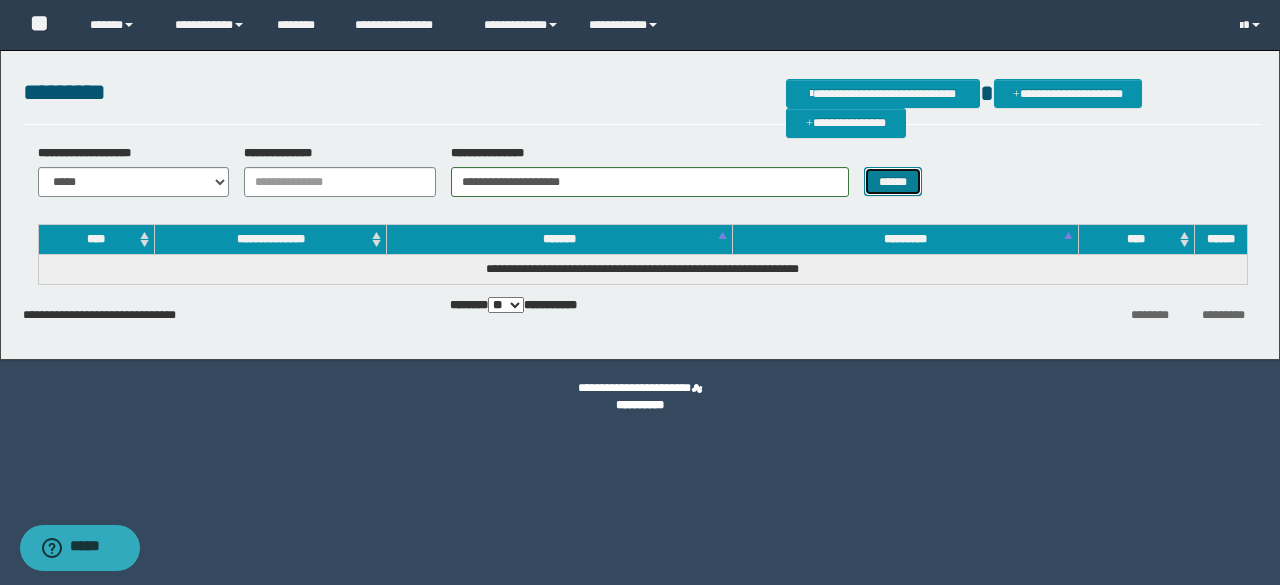 click on "******" at bounding box center (893, 181) 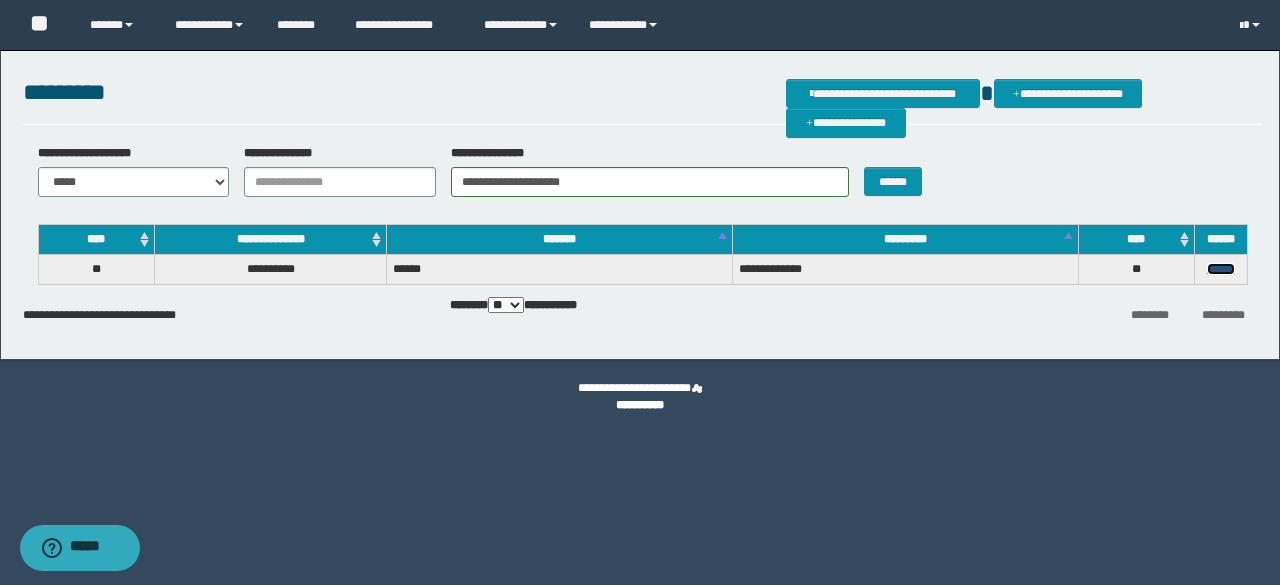 click on "******" at bounding box center [1221, 269] 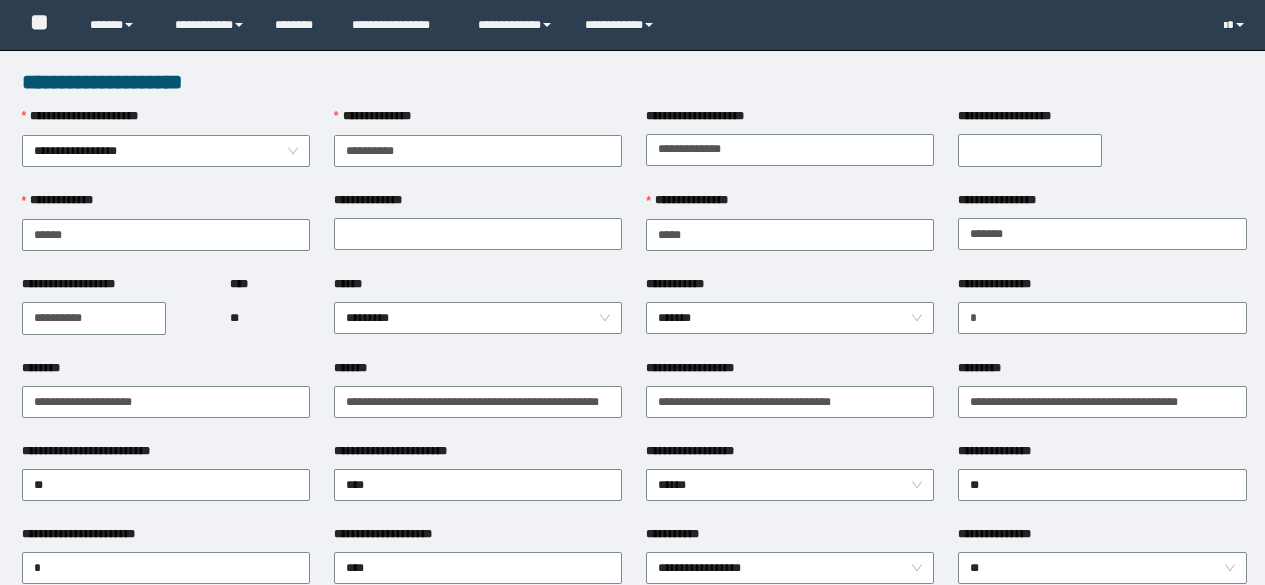 scroll, scrollTop: 0, scrollLeft: 0, axis: both 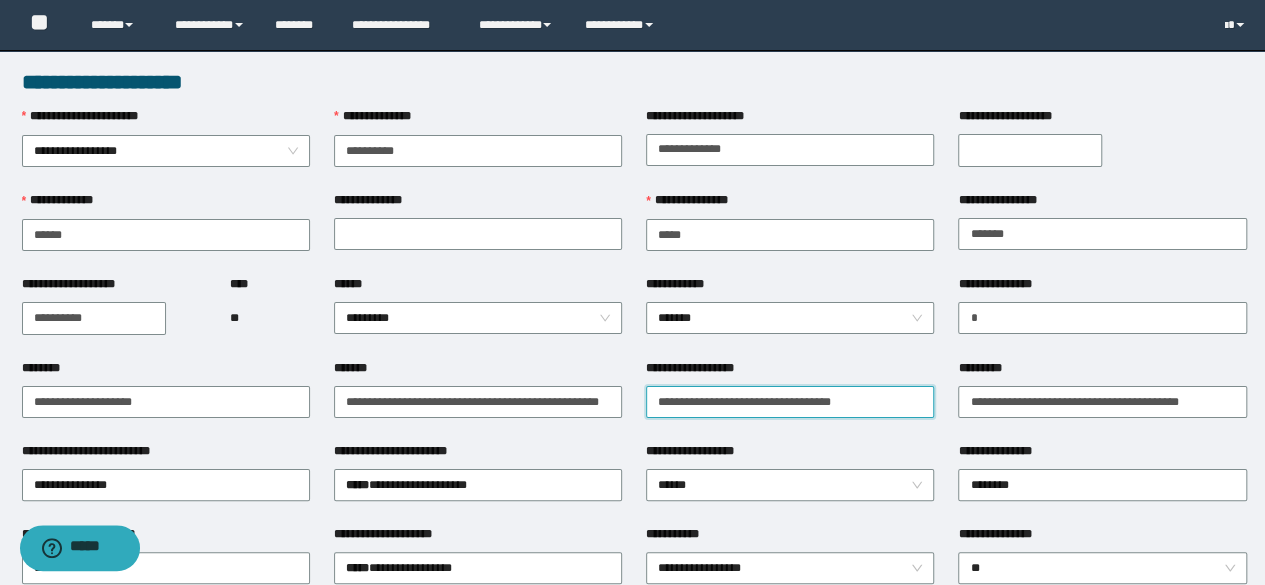 drag, startPoint x: 866, startPoint y: 391, endPoint x: 590, endPoint y: 355, distance: 278.33792 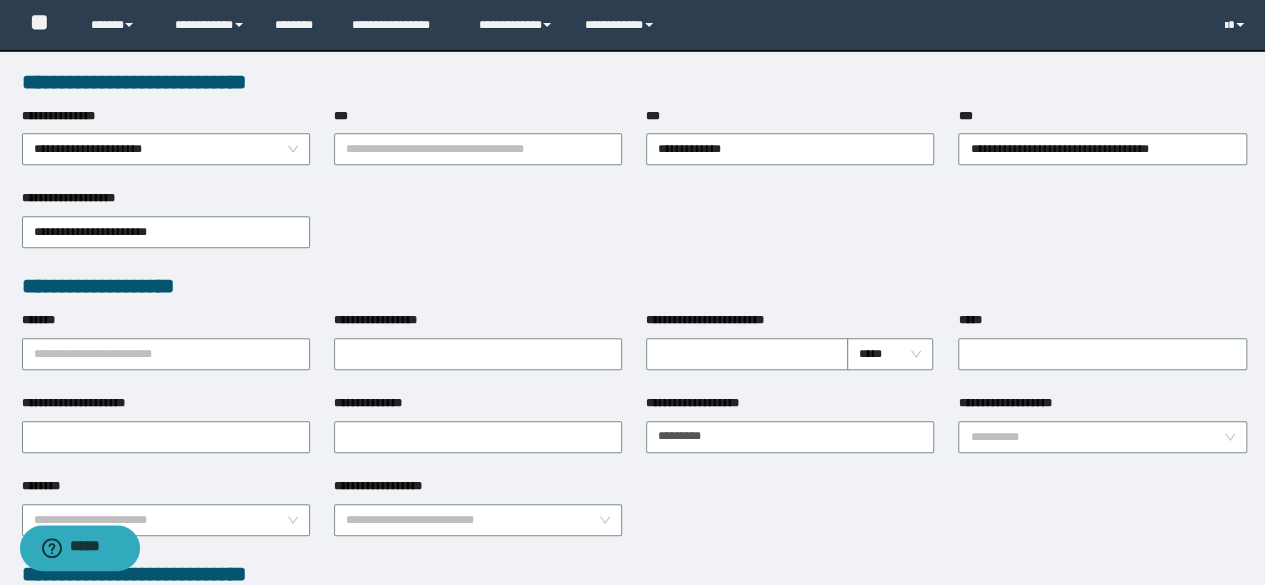 scroll, scrollTop: 542, scrollLeft: 0, axis: vertical 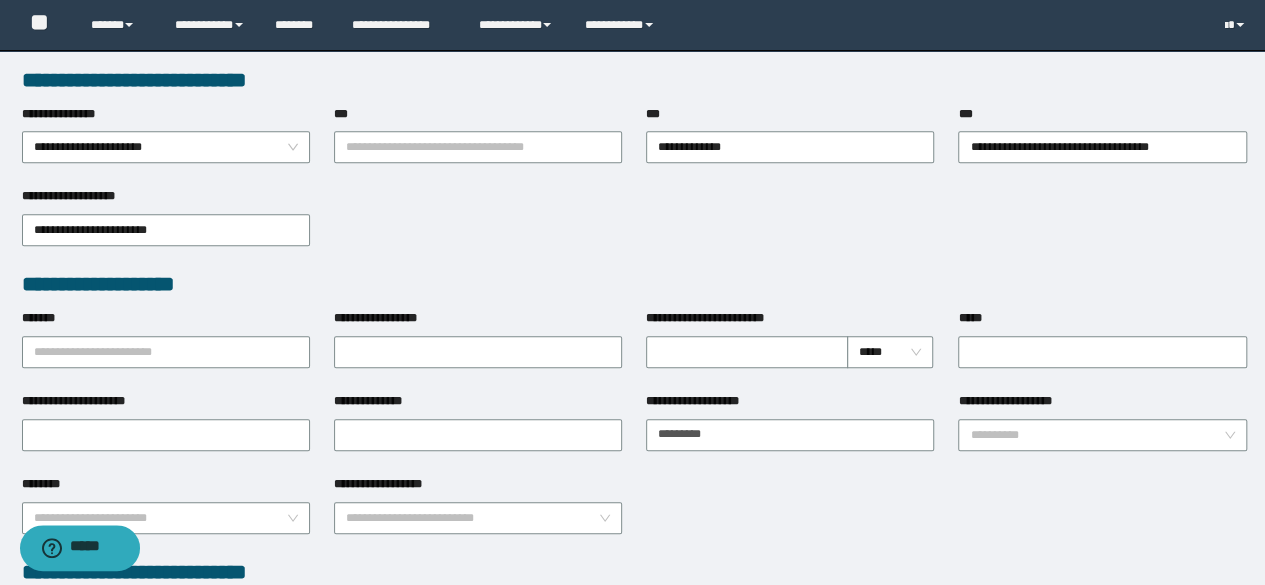click on "**********" at bounding box center (634, 228) 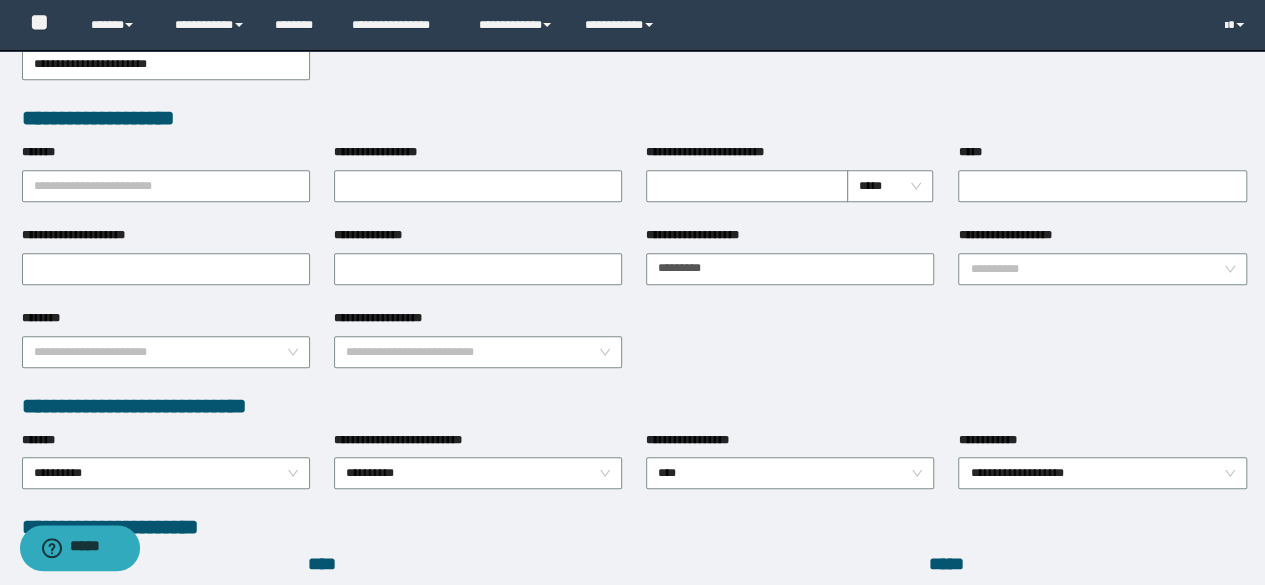 scroll, scrollTop: 710, scrollLeft: 0, axis: vertical 